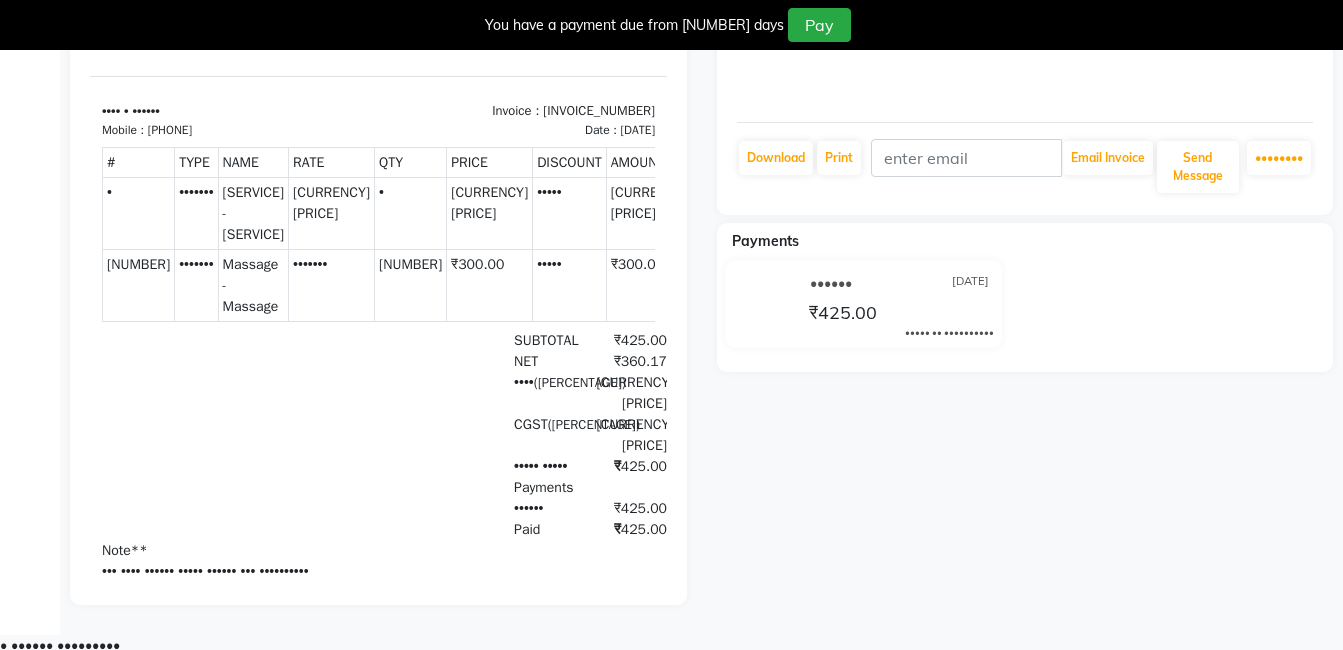 scroll, scrollTop: 327, scrollLeft: 0, axis: vertical 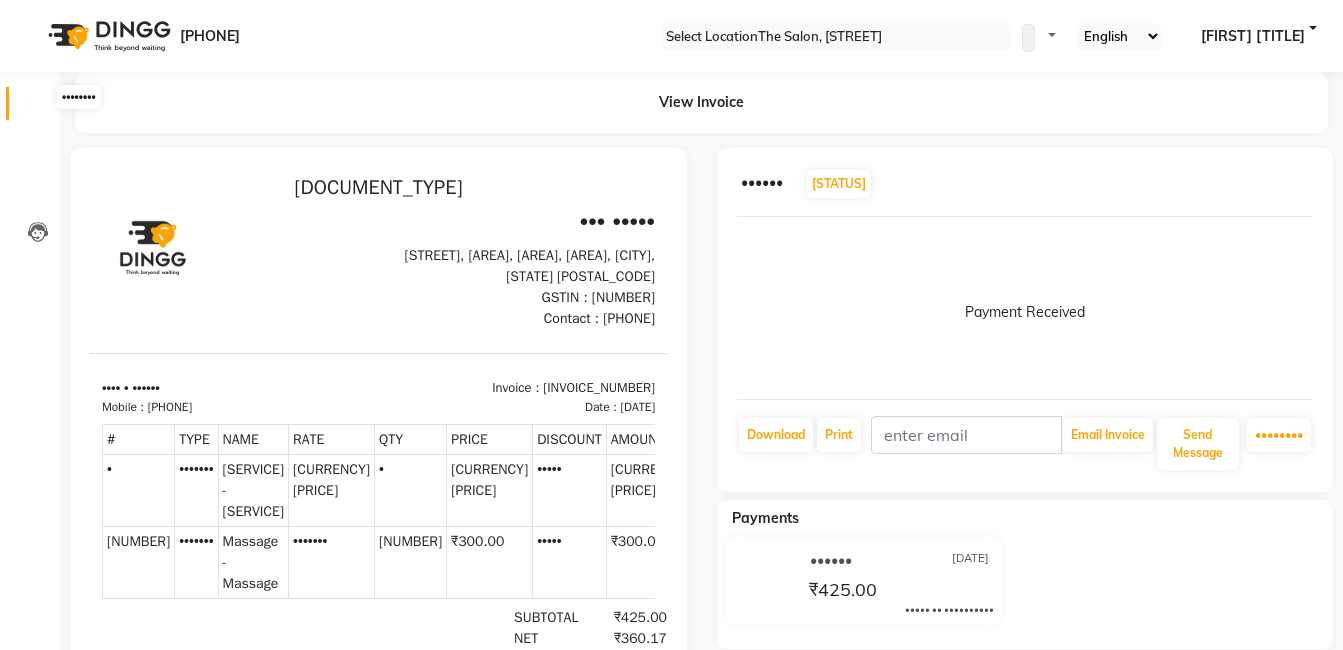 drag, startPoint x: 37, startPoint y: 104, endPoint x: 321, endPoint y: 4, distance: 301.09134 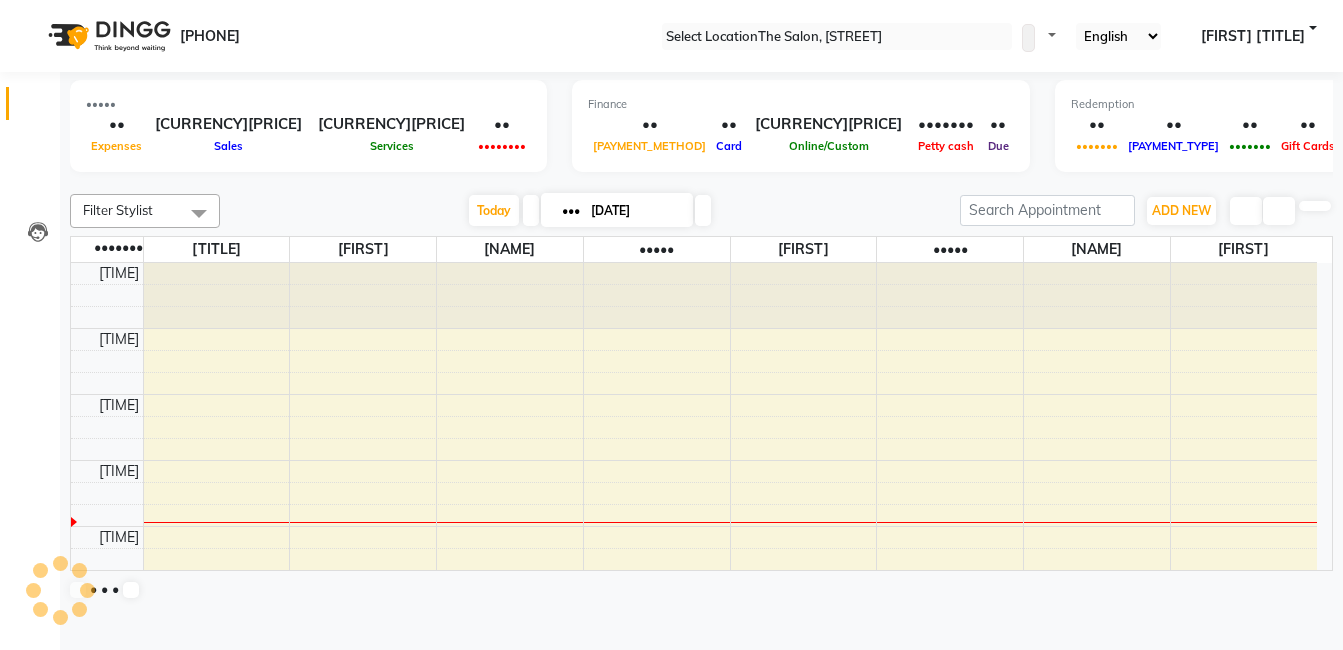 scroll, scrollTop: 0, scrollLeft: 0, axis: both 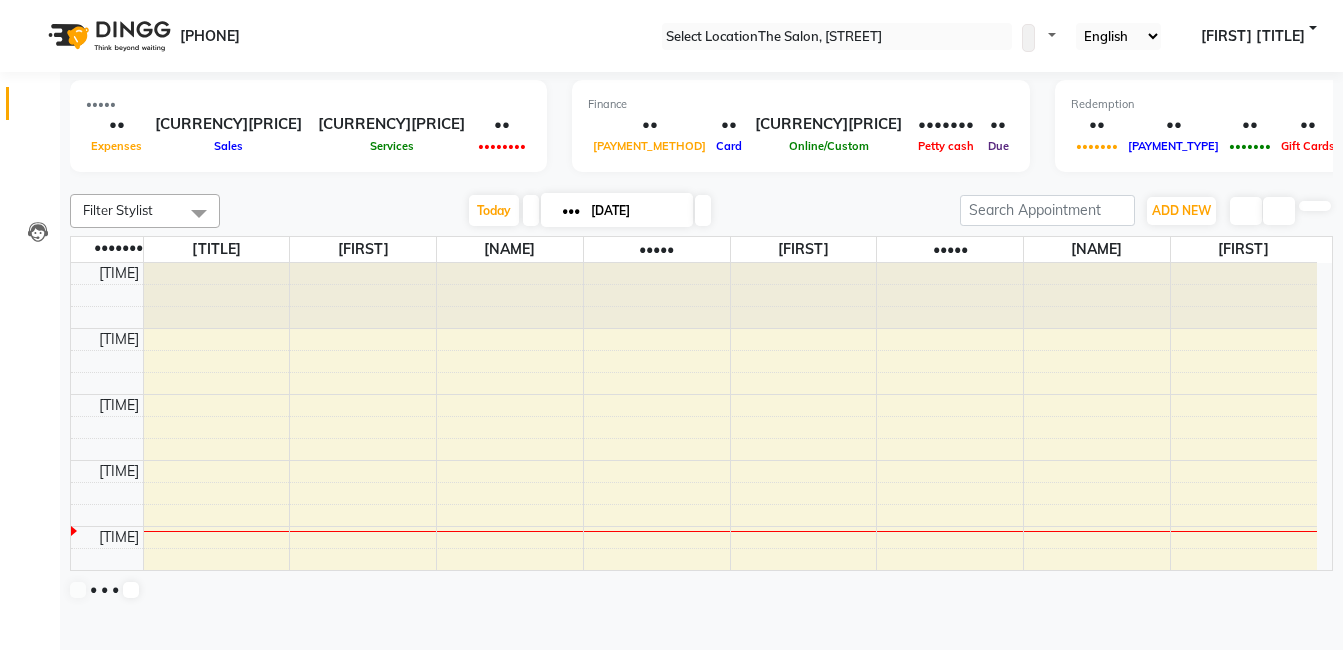 click on "Filter Stylist Select All [NAME] [NAME] [NAME] [NAME] [NAME] [NAME] [NAME] [NAME] [NAME] manager Today [DATE] Toggle Dropdown Add Appointment Add Invoice Add Expense Add Attendance Add Client Add Transaction Toggle Dropdown Add Appointment Add Invoice Add Expense Add Attendance Add Client ADD NEW Toggle Dropdown Add Appointment Add Invoice Add Expense Add Attendance Add Client Add Transaction Filter Stylist Select All [NAME] [NAME] [NAME] [NAME] [NAME] [NAME] [NAME] [NAME] [NAME] manager Group By Staff View Room View View as Vertical Vertical - Week View Horizontal Horizontal - Week View List Toggle Dropdown Calendar Settings Manage Tags Arrange Stylists Reset Stylists Full Screen Appointment Form Zoom 75% Staff/Room Display Count 8 Stylist [NAME] [NAME] [NAME] [NAME] [NAME] [NAME] [NAME] [TIME] [TIME] [TIME] [TIME] [TIME] [TIME] [TIME] [TIME] [TIME] [TIME] [TIME] [TIME] 1 / 2" at bounding box center (701, 397) 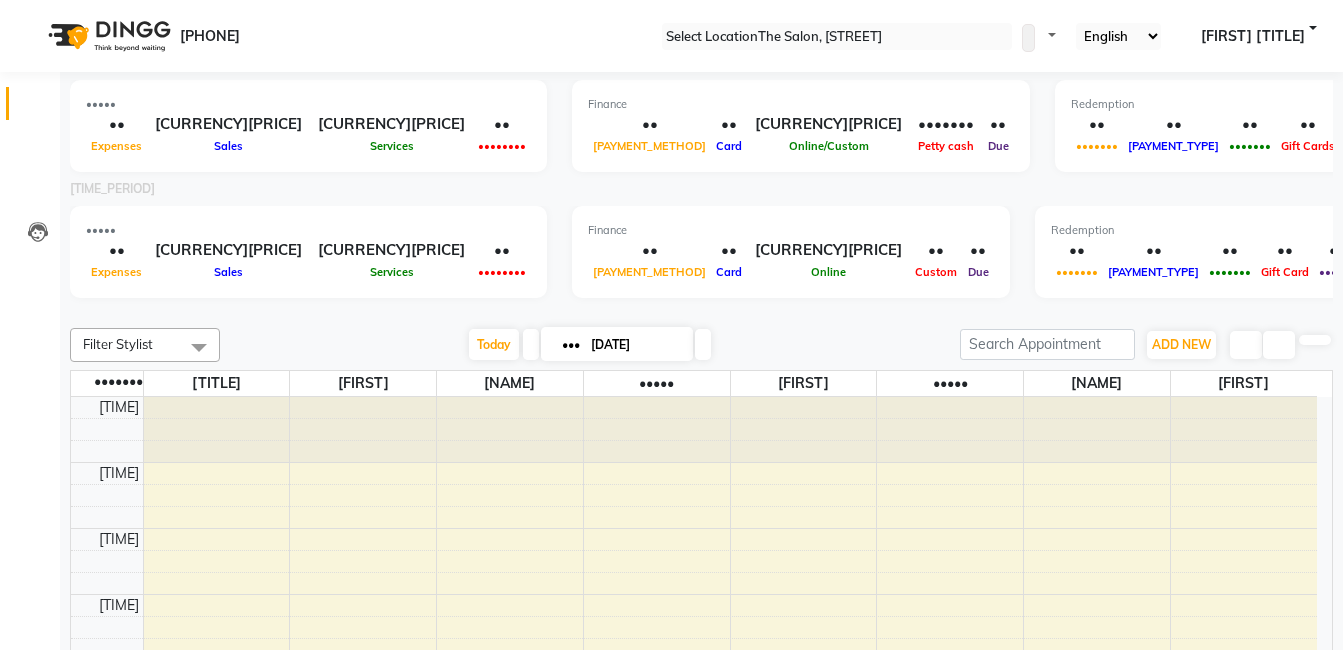 click at bounding box center (702, 312) 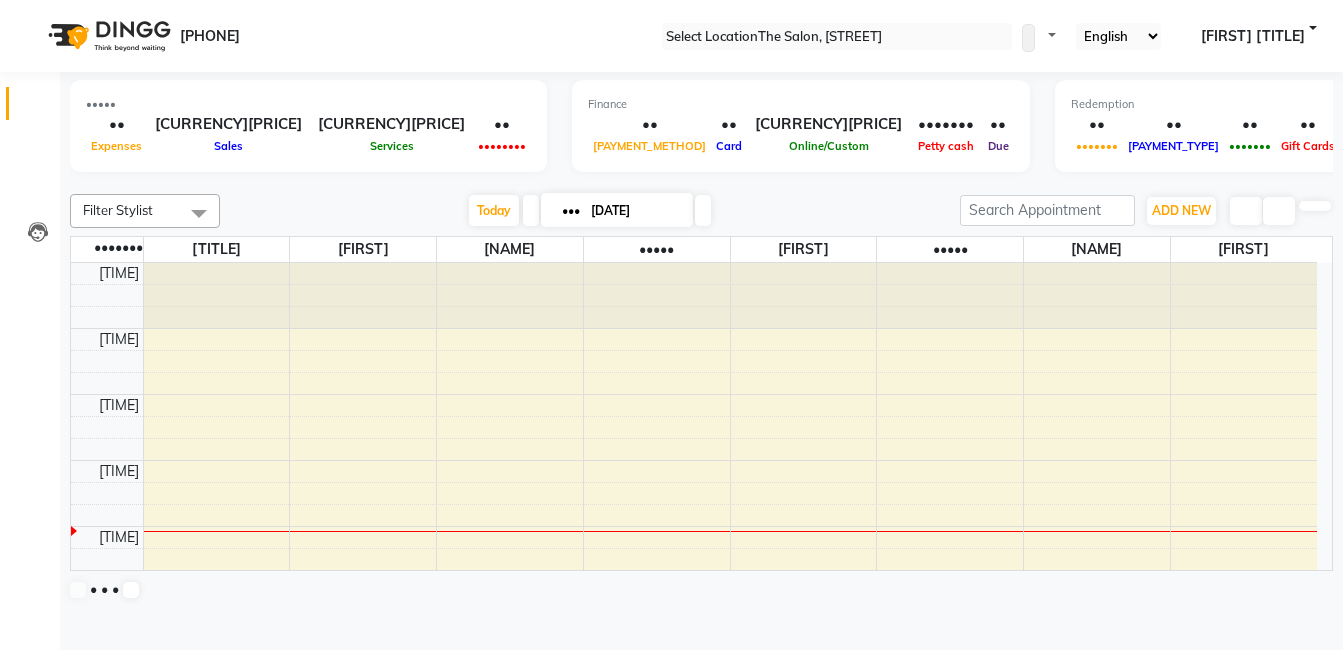click at bounding box center (702, 182) 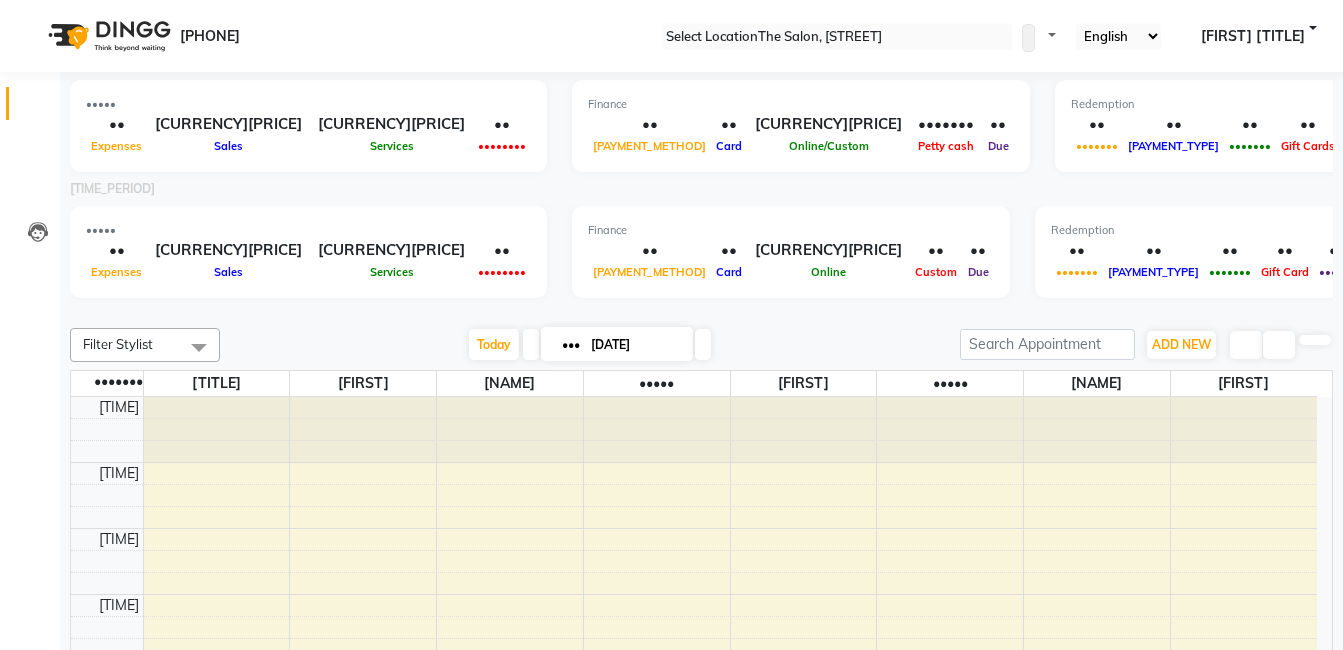 click at bounding box center (702, 312) 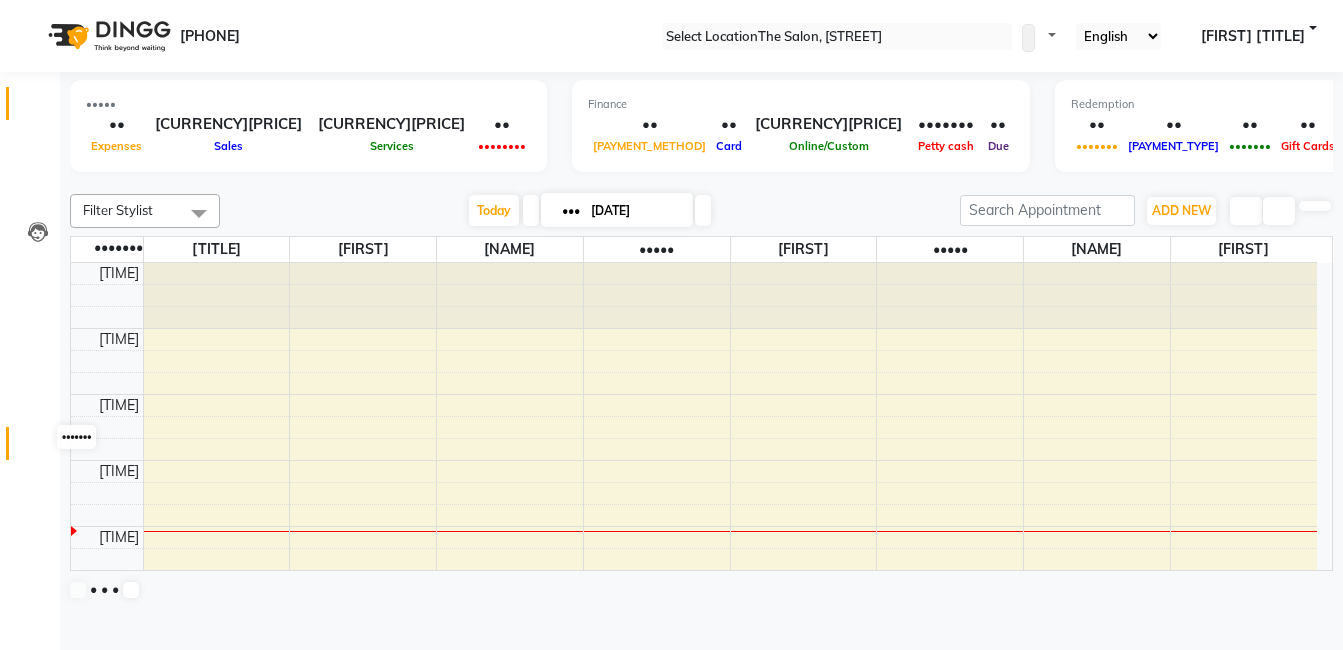 click at bounding box center (38, 448) 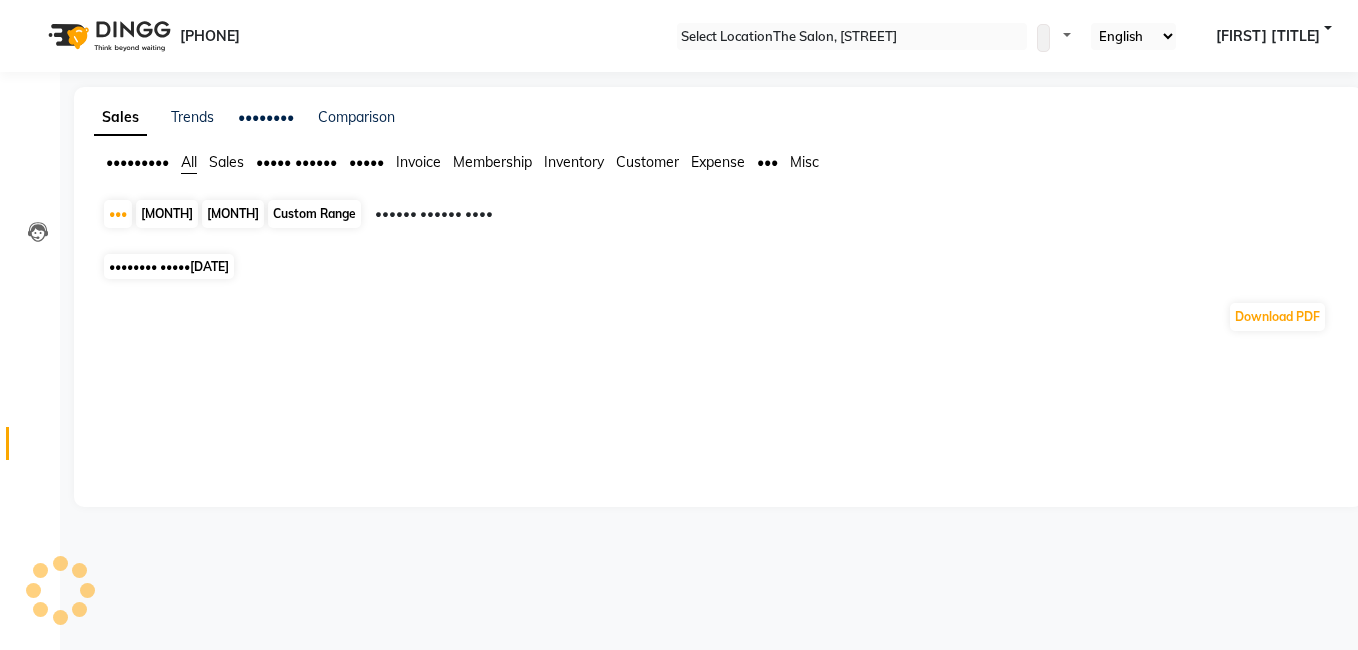 click on "[MONTH]" at bounding box center (233, 214) 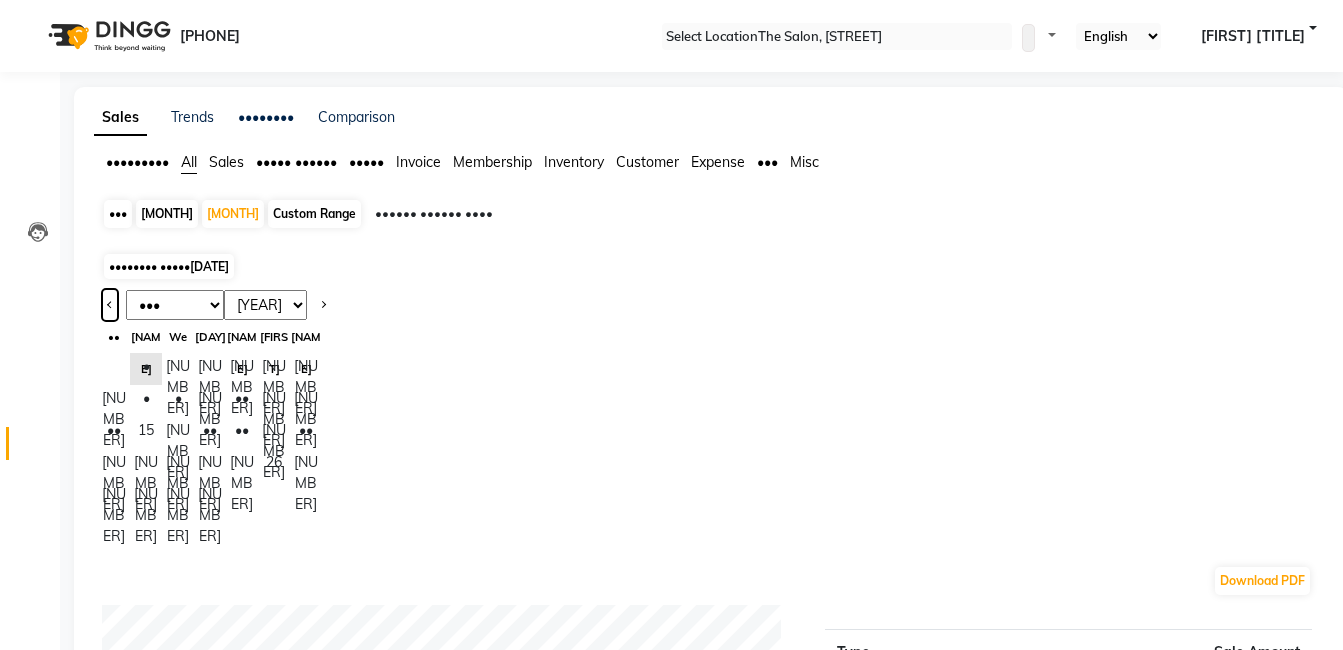 click at bounding box center (110, 305) 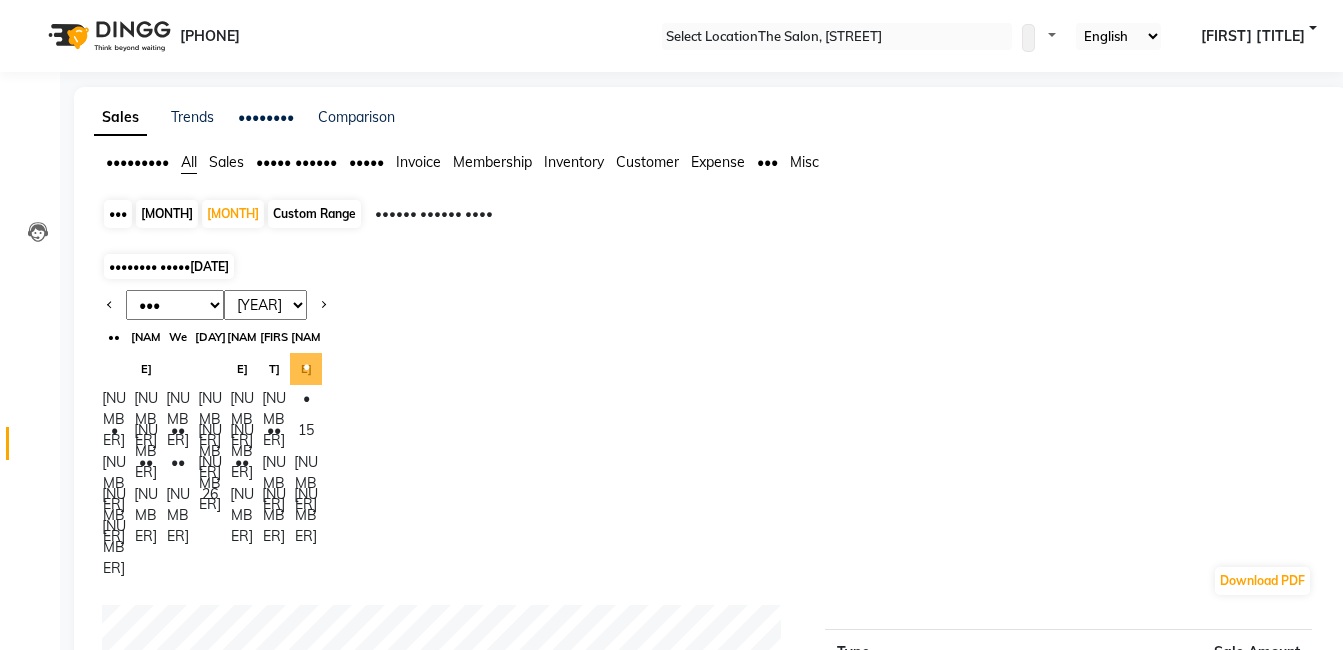 click on "•" at bounding box center (306, 369) 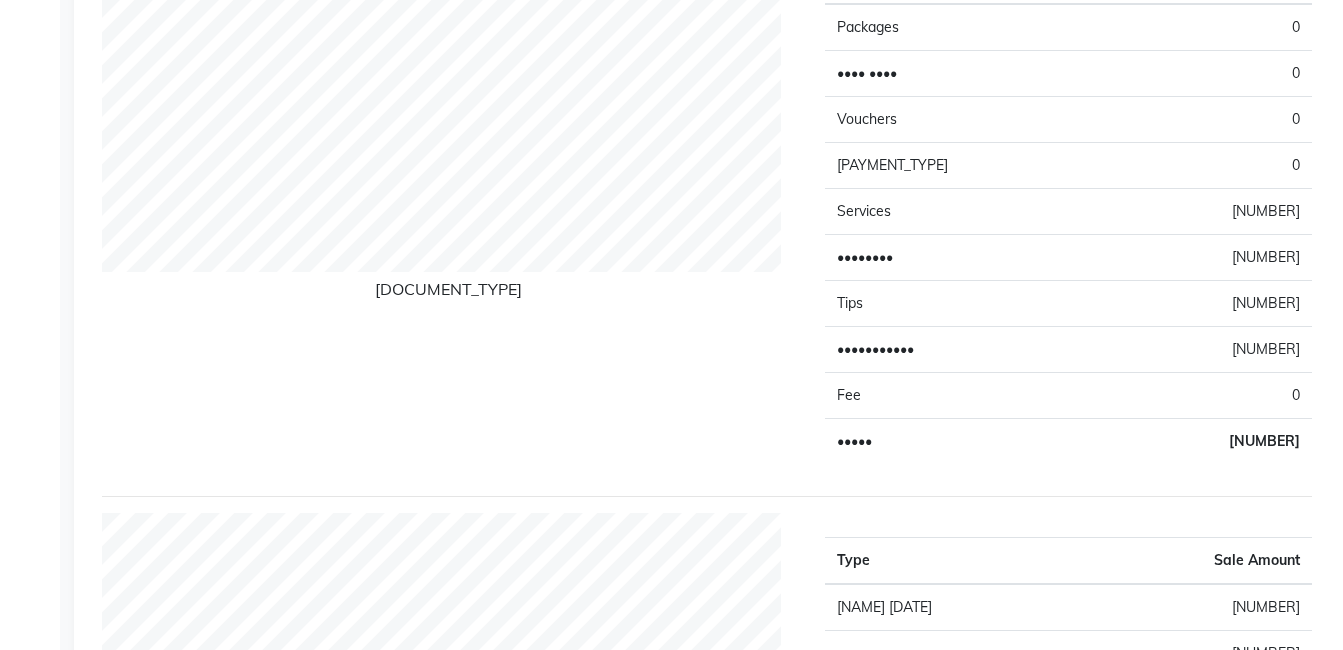 scroll, scrollTop: 1560, scrollLeft: 0, axis: vertical 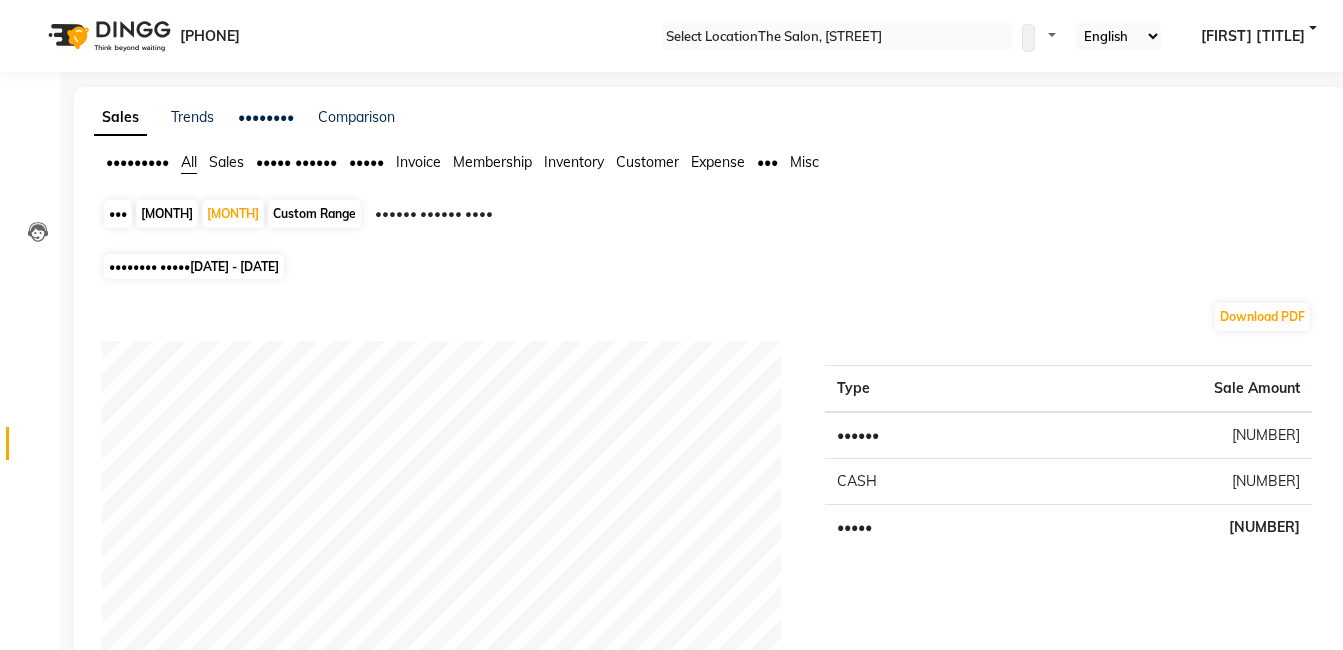 click on "••••••••" at bounding box center (30, 103) 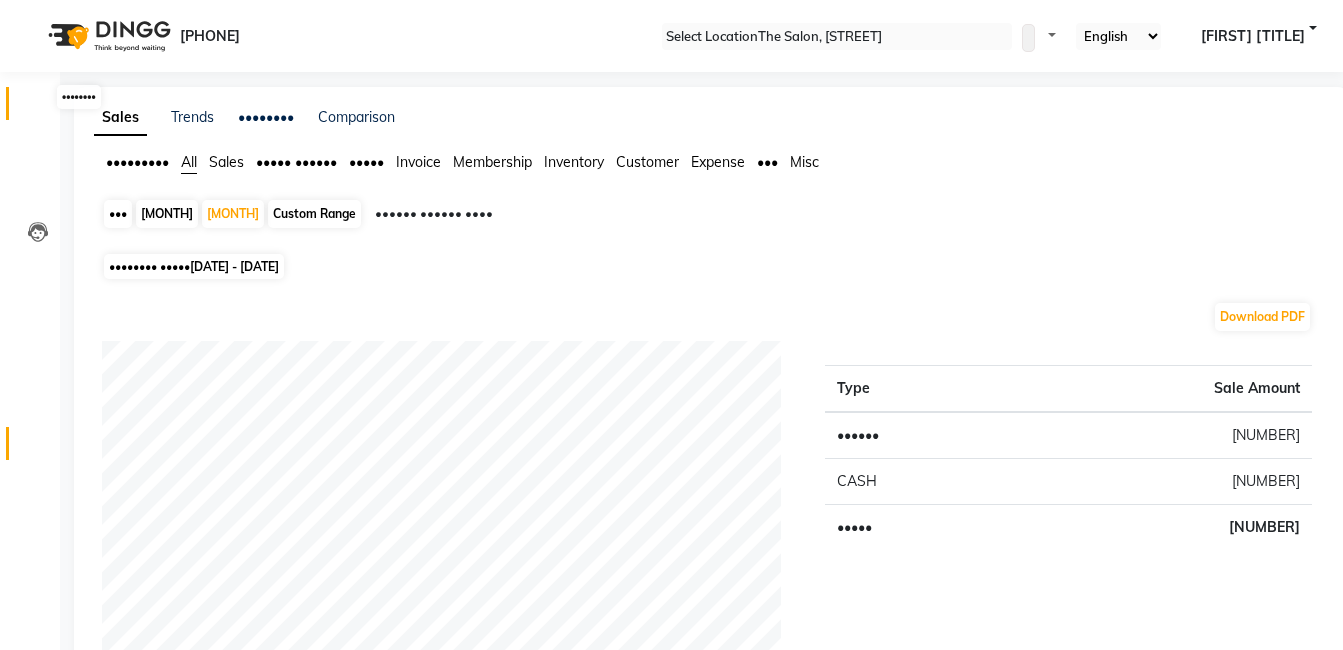 click at bounding box center (38, 108) 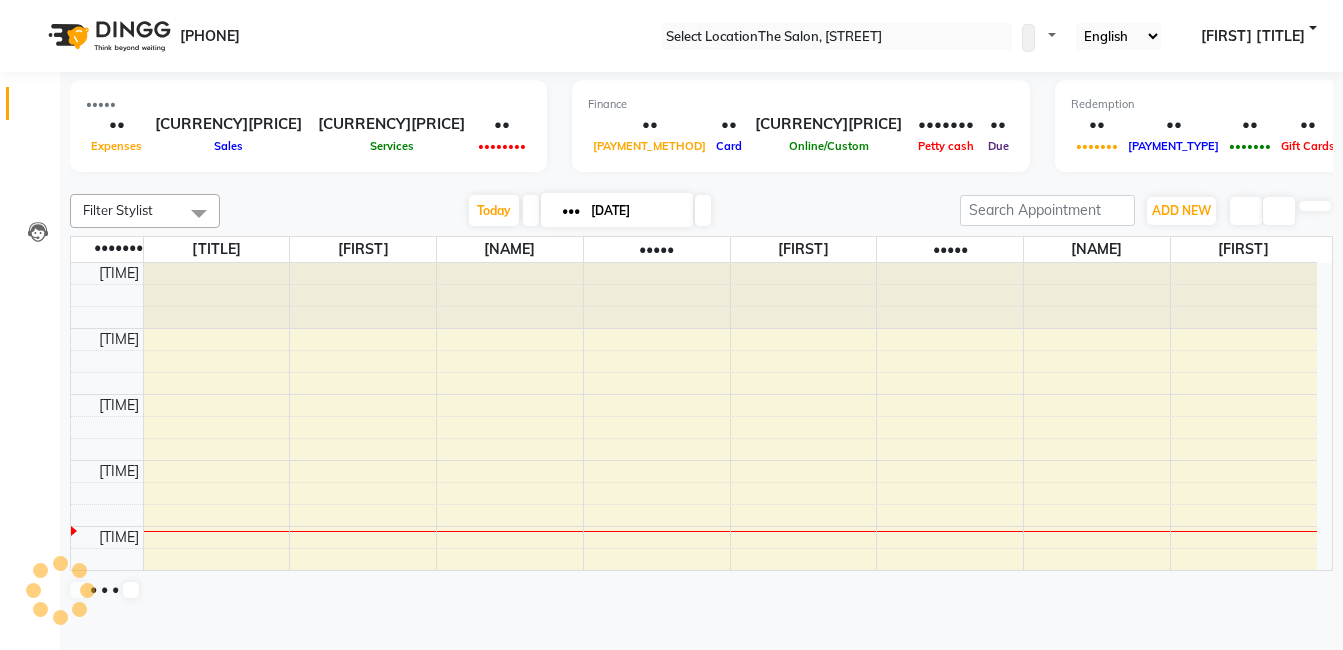 scroll, scrollTop: 0, scrollLeft: 0, axis: both 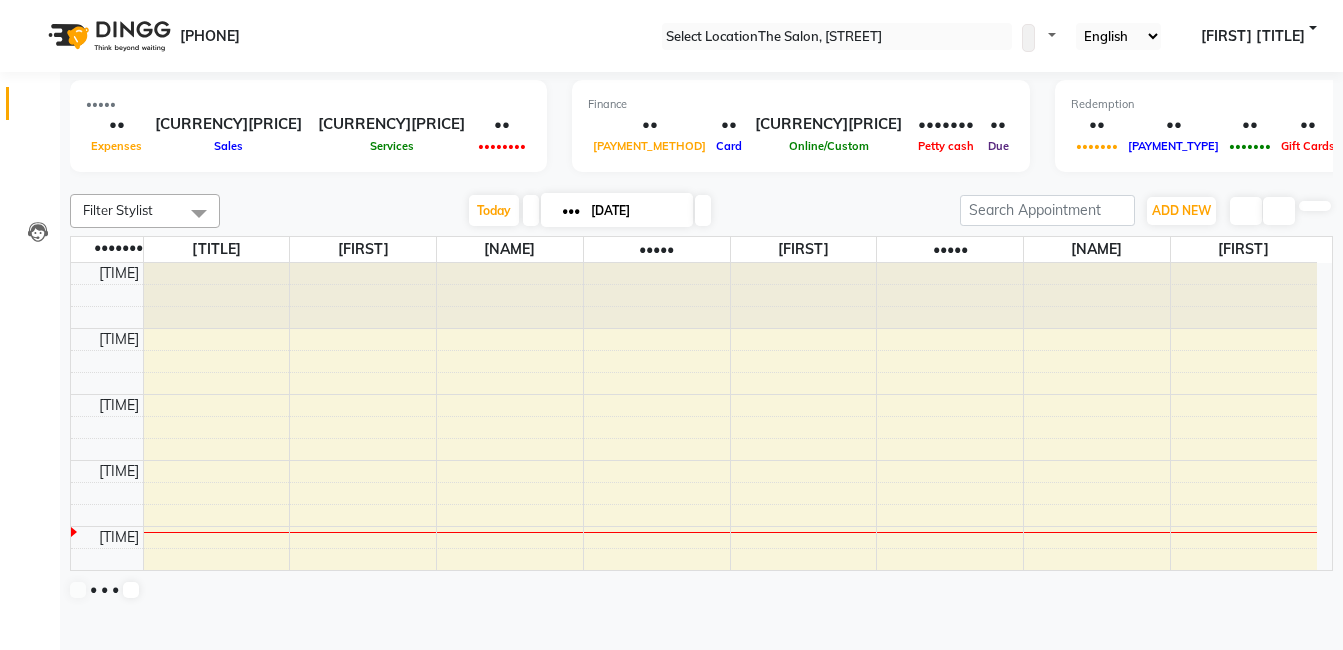 click on "Today  [DAY] [DATE]" at bounding box center [590, 211] 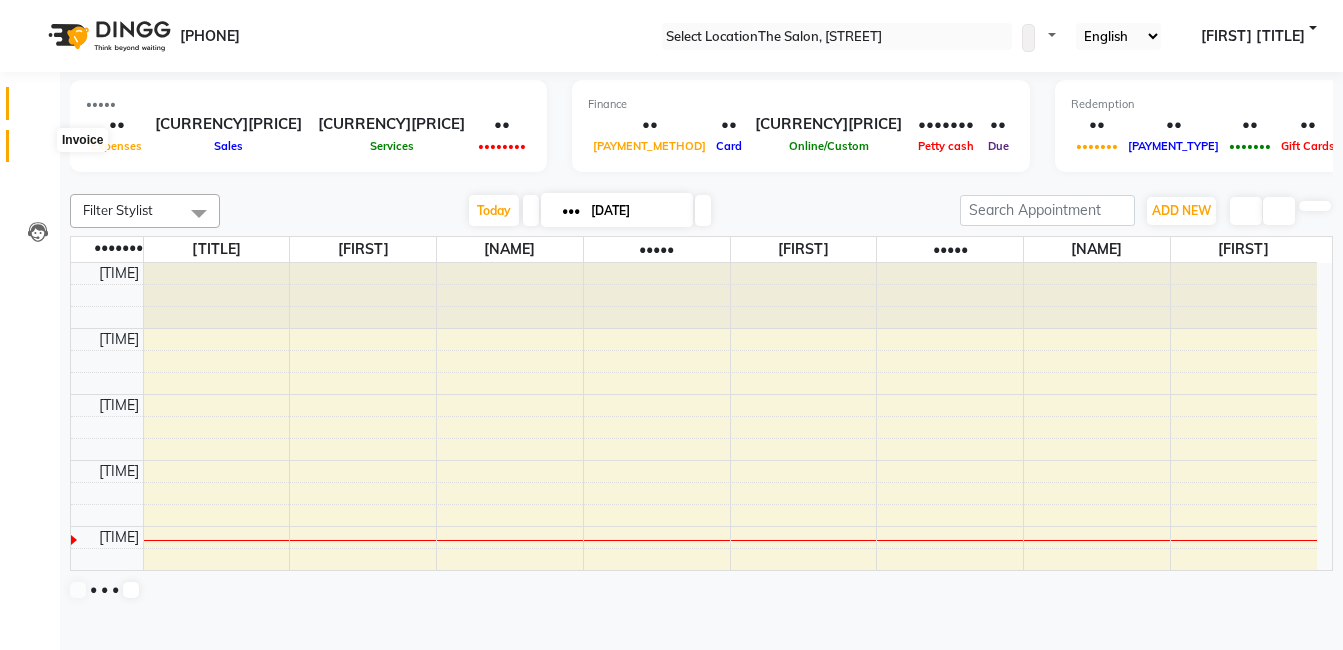 click at bounding box center (38, 151) 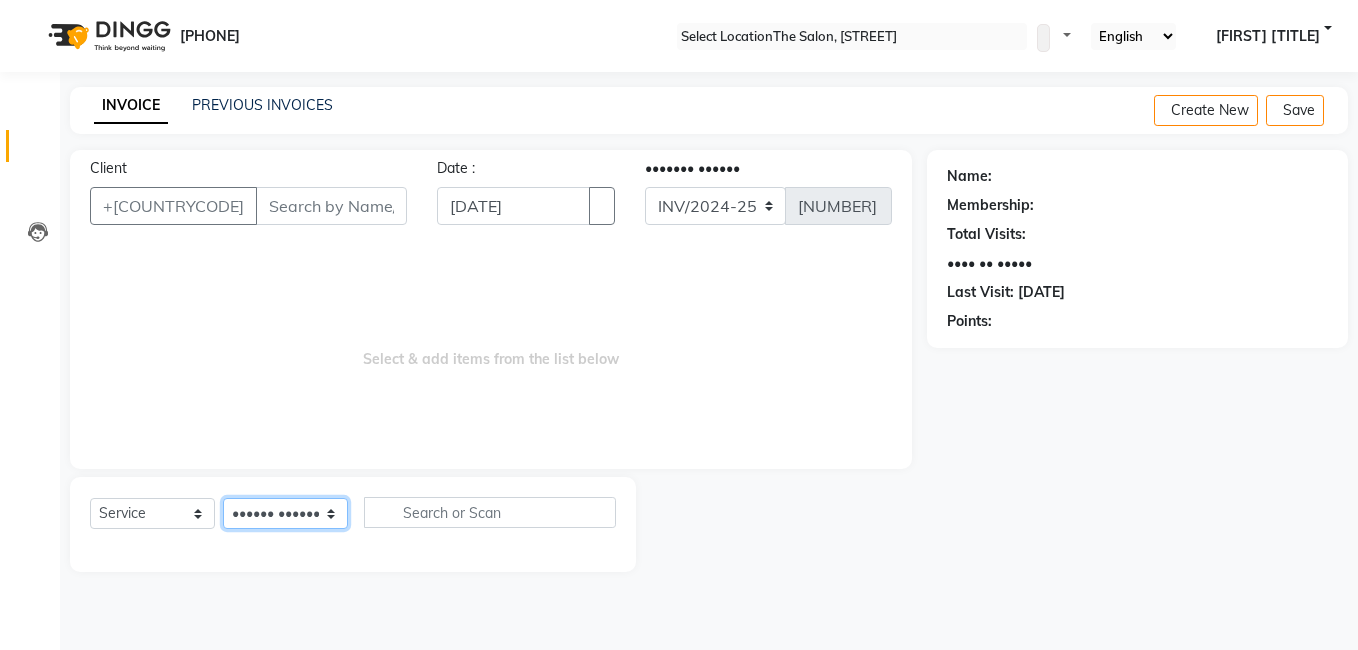 click on "Select Stylist [FIRST] [FIRST] [FIRST] [FIRST] [FIRST] [FIRST] [FIRST] [FIRST] [FIRST] [FIRST]" at bounding box center (285, 513) 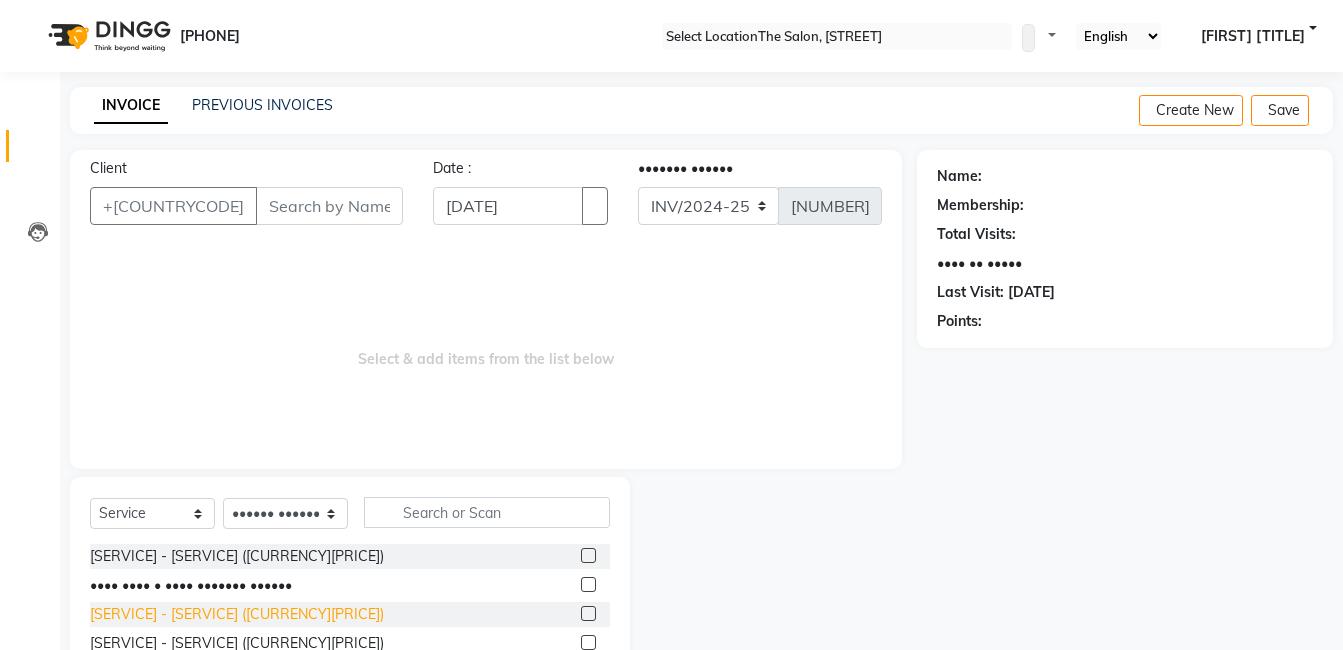 click on "[SERVICE] - [SERVICE] ([CURRENCY][PRICE])" at bounding box center (237, 556) 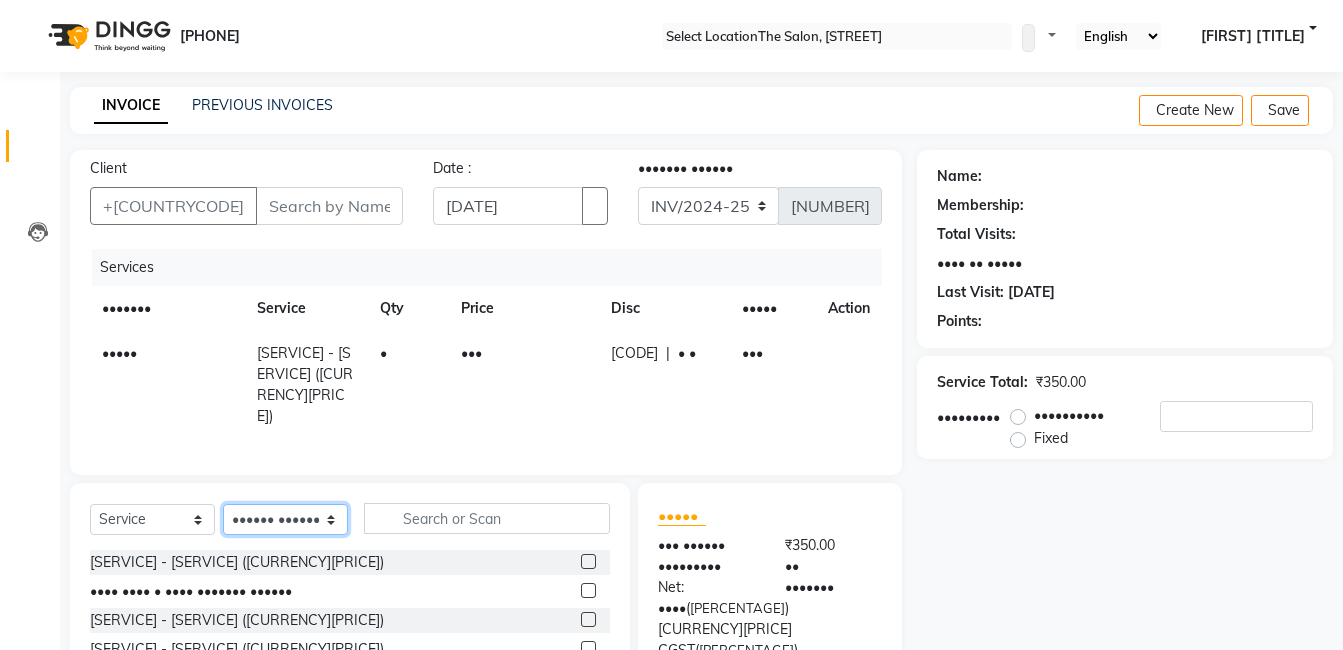 click on "Select Stylist [FIRST] [FIRST] [FIRST] [FIRST] [FIRST] [FIRST] [FIRST] [FIRST] [FIRST] [FIRST]" at bounding box center (285, 519) 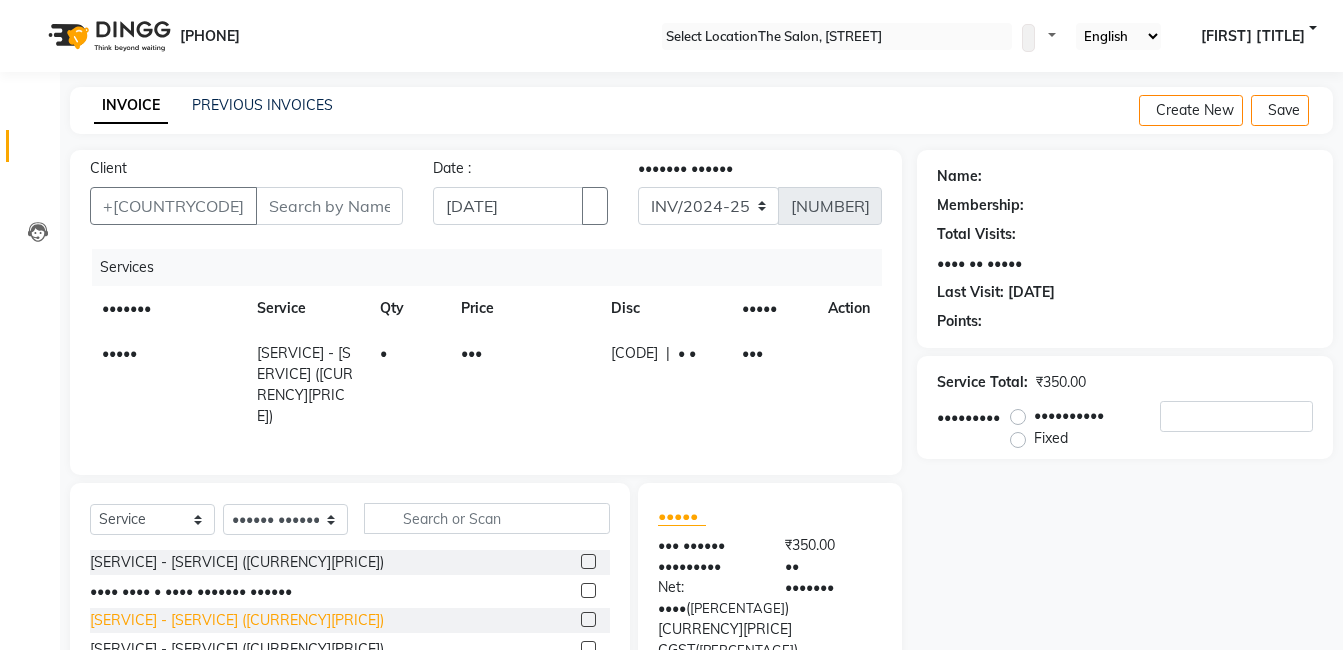 click on "[SERVICE] - [SERVICE] ([CURRENCY][PRICE])" at bounding box center [237, 562] 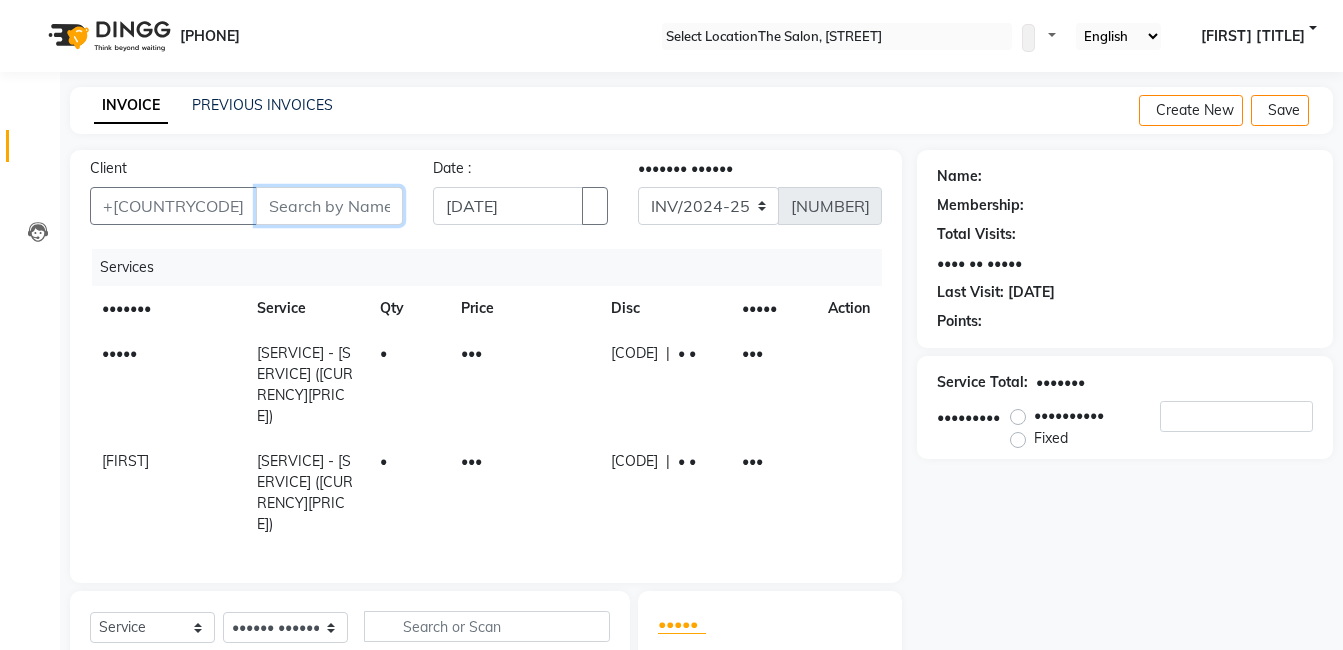 click on "Client" at bounding box center (329, 206) 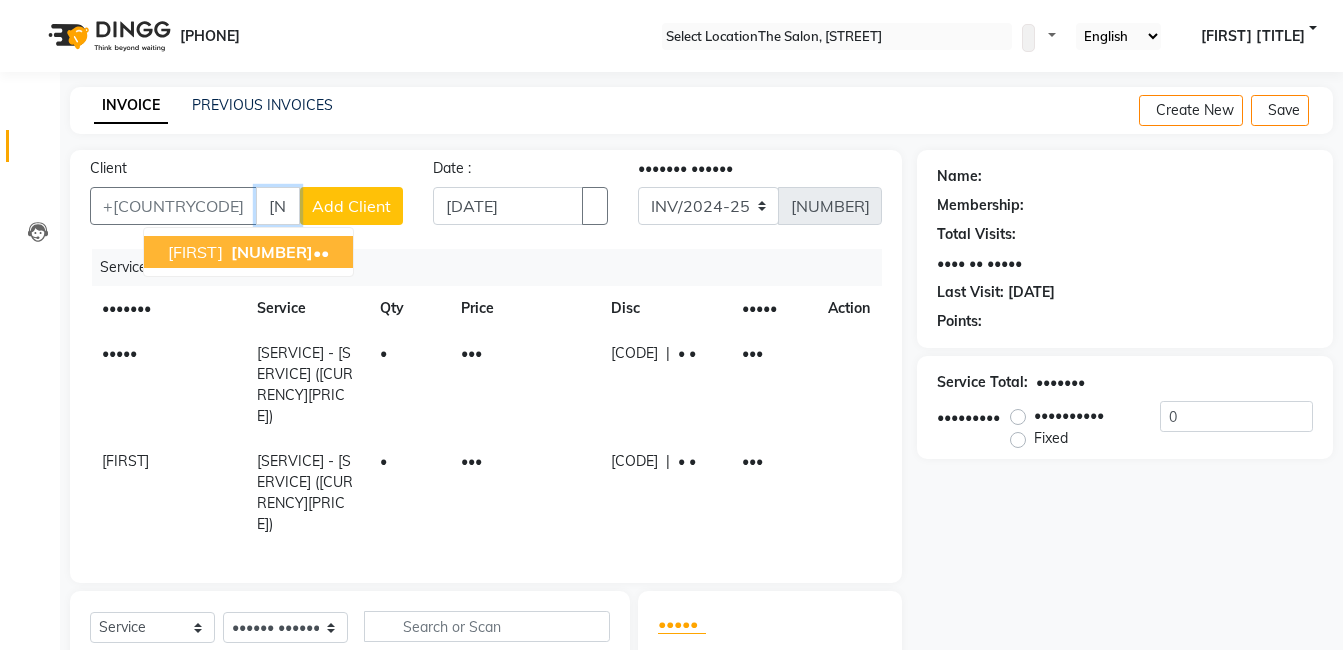 click on "[FIRST]" at bounding box center (195, 252) 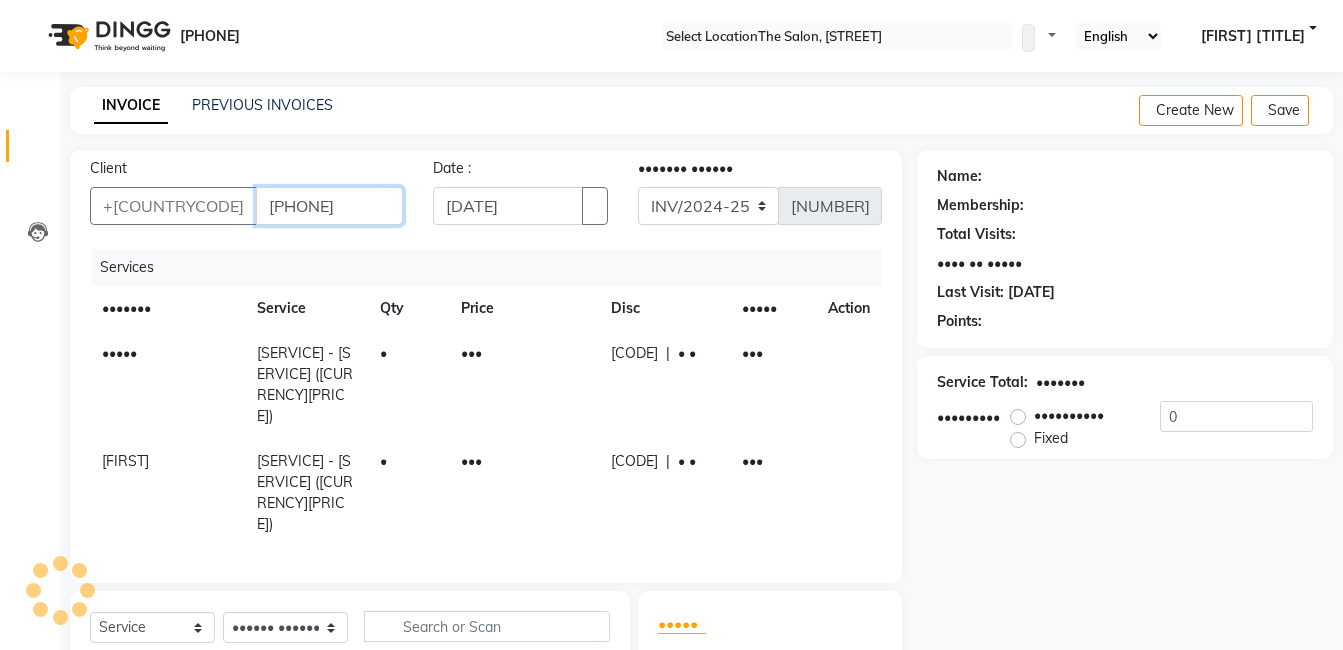 type on "[PHONE]" 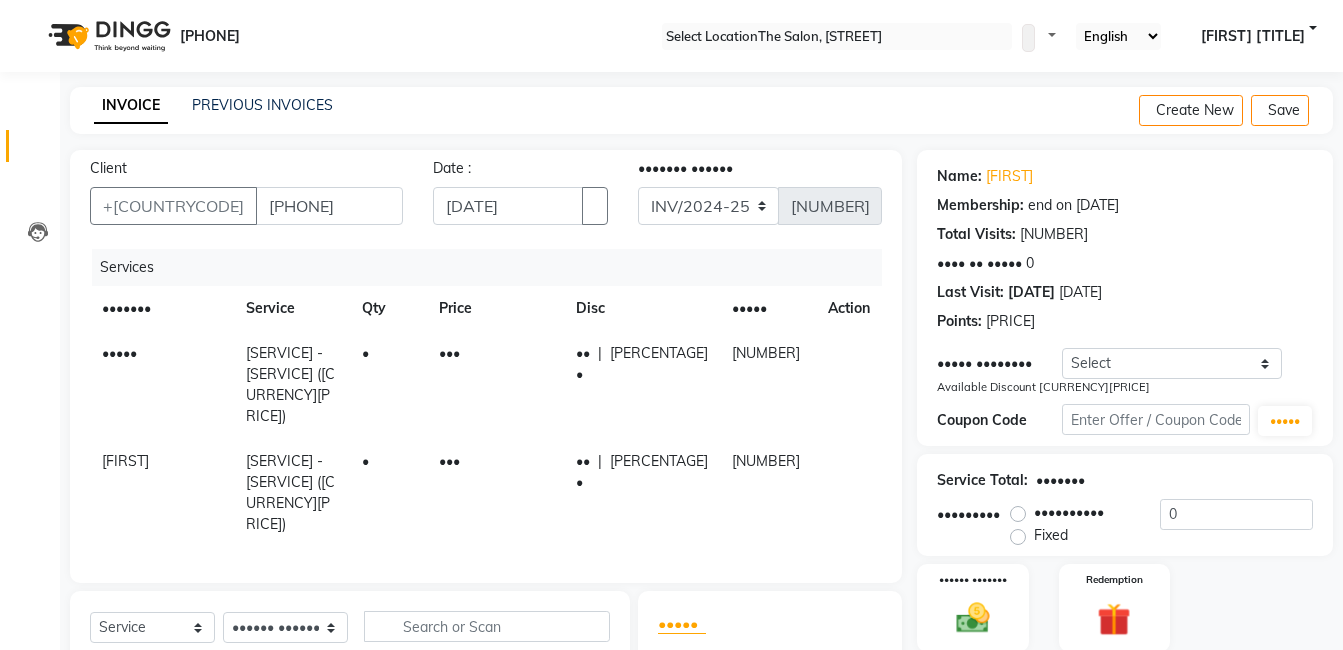scroll, scrollTop: 238, scrollLeft: 0, axis: vertical 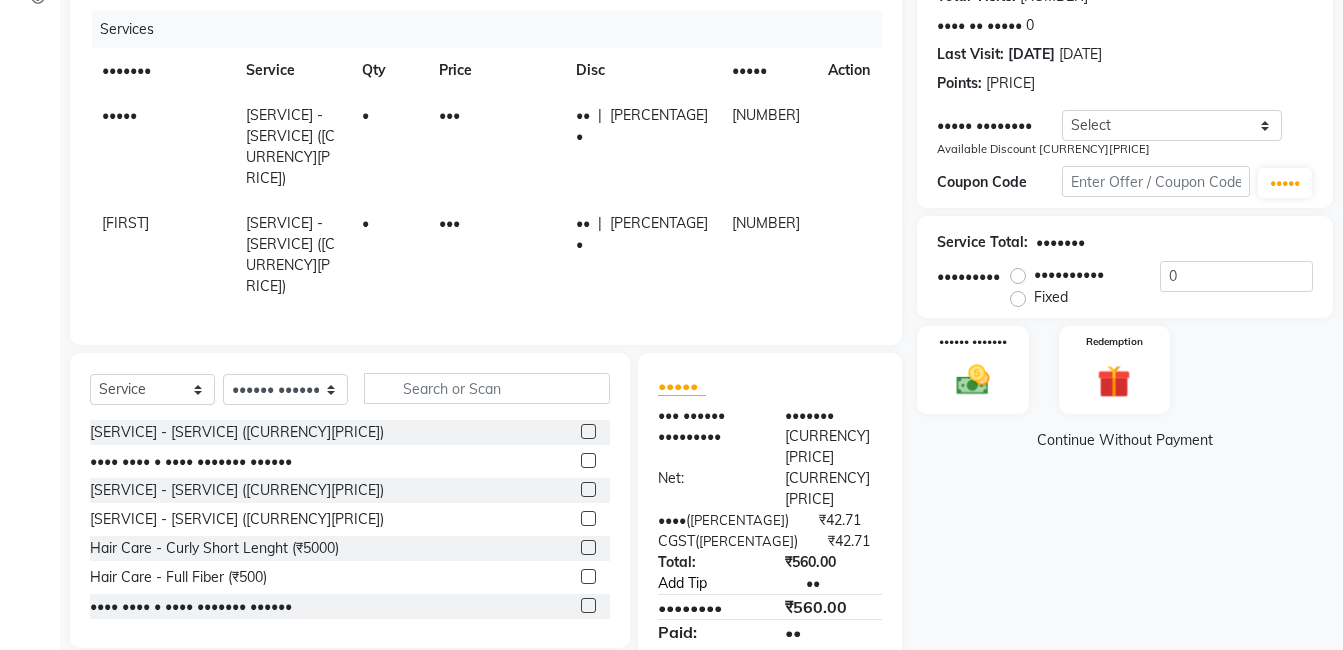 click on "Add Tip" at bounding box center (717, 583) 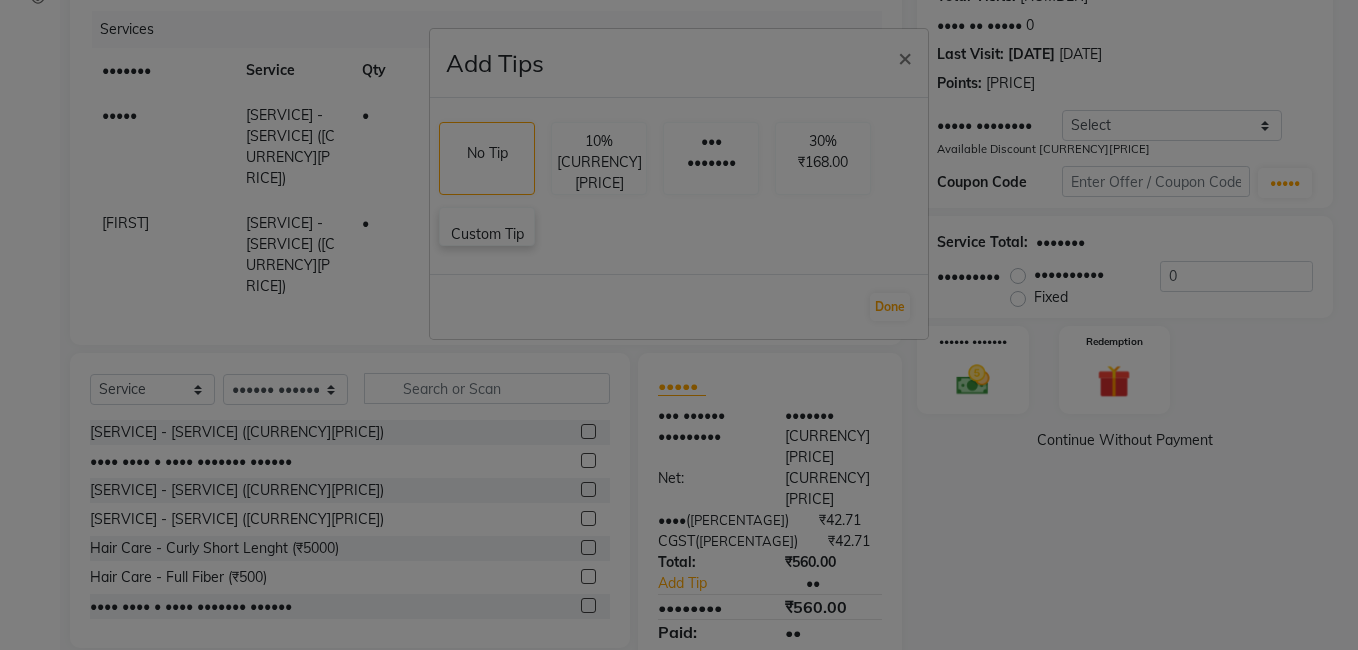 click on "Custom Tip" at bounding box center [487, 234] 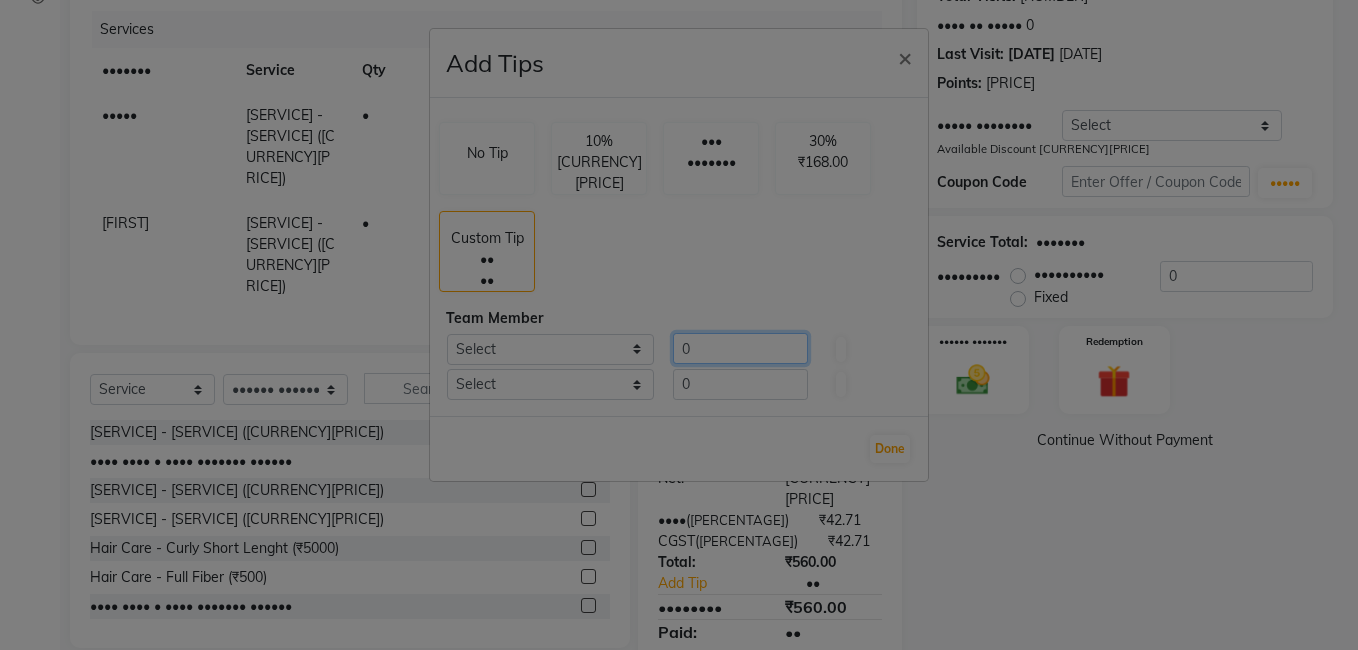 click on "0" at bounding box center (740, 348) 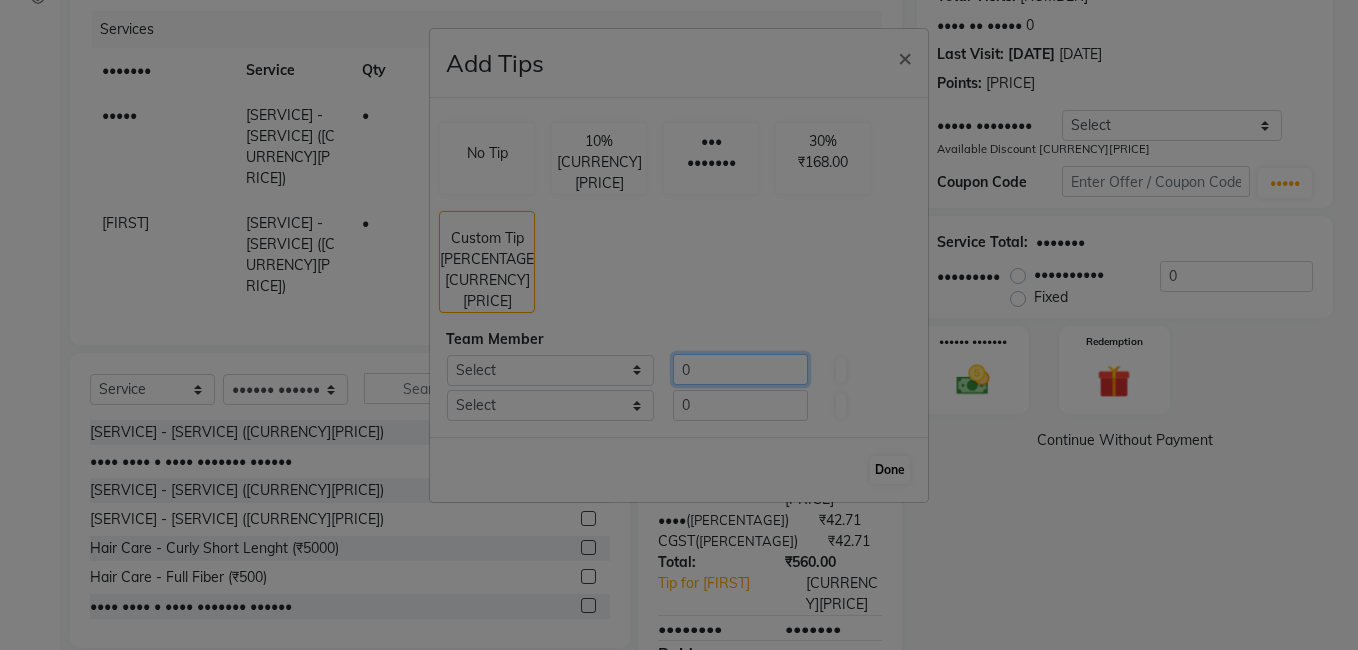 type on "•••" 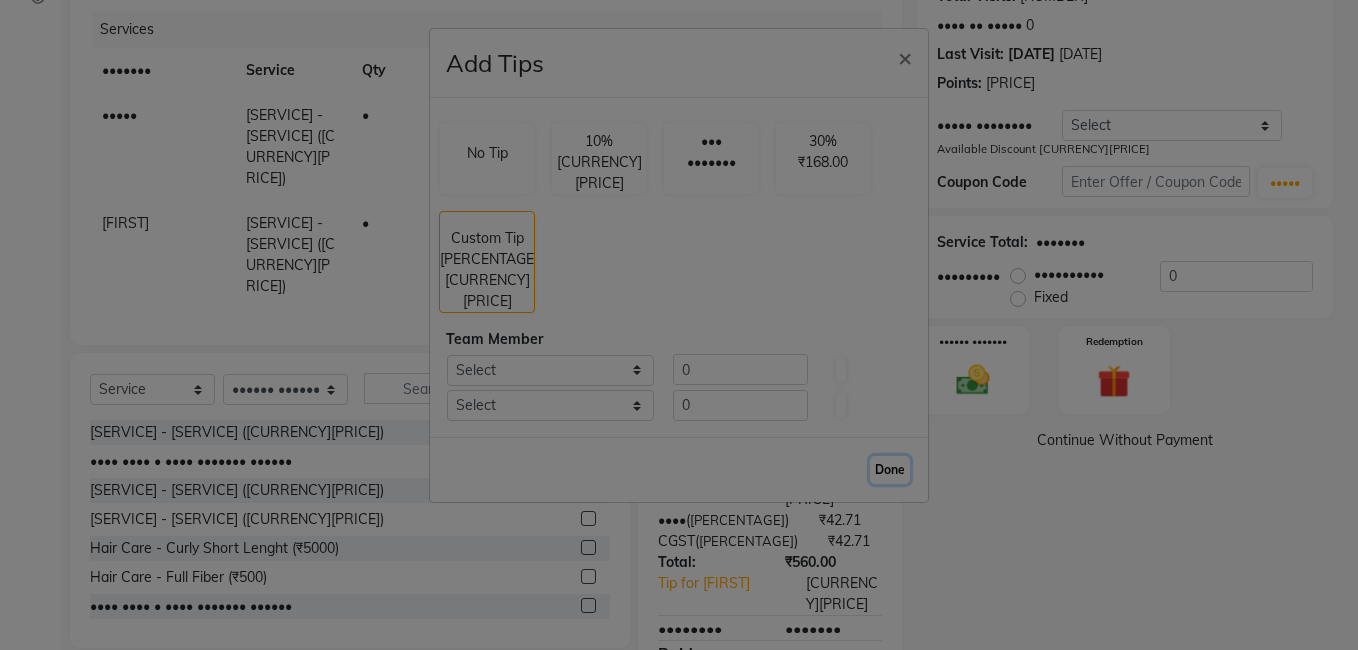 click on "Done" at bounding box center (890, 470) 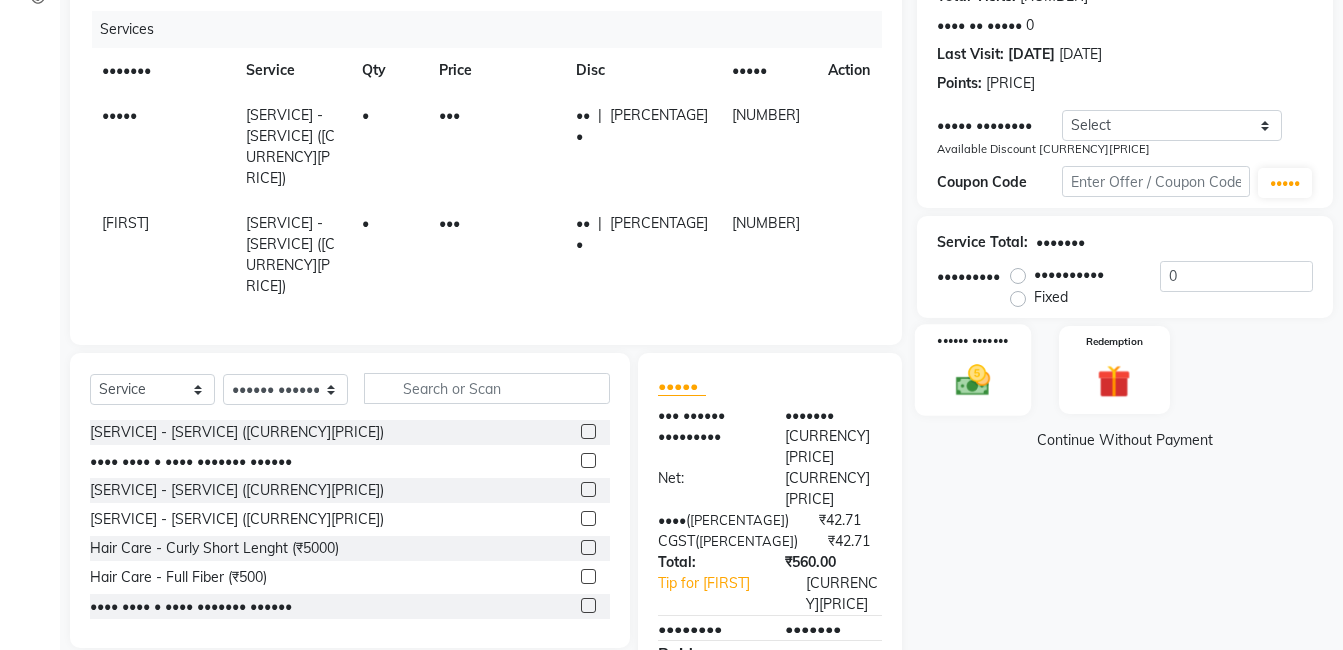 click on "•••••• •••••••" at bounding box center [973, 371] 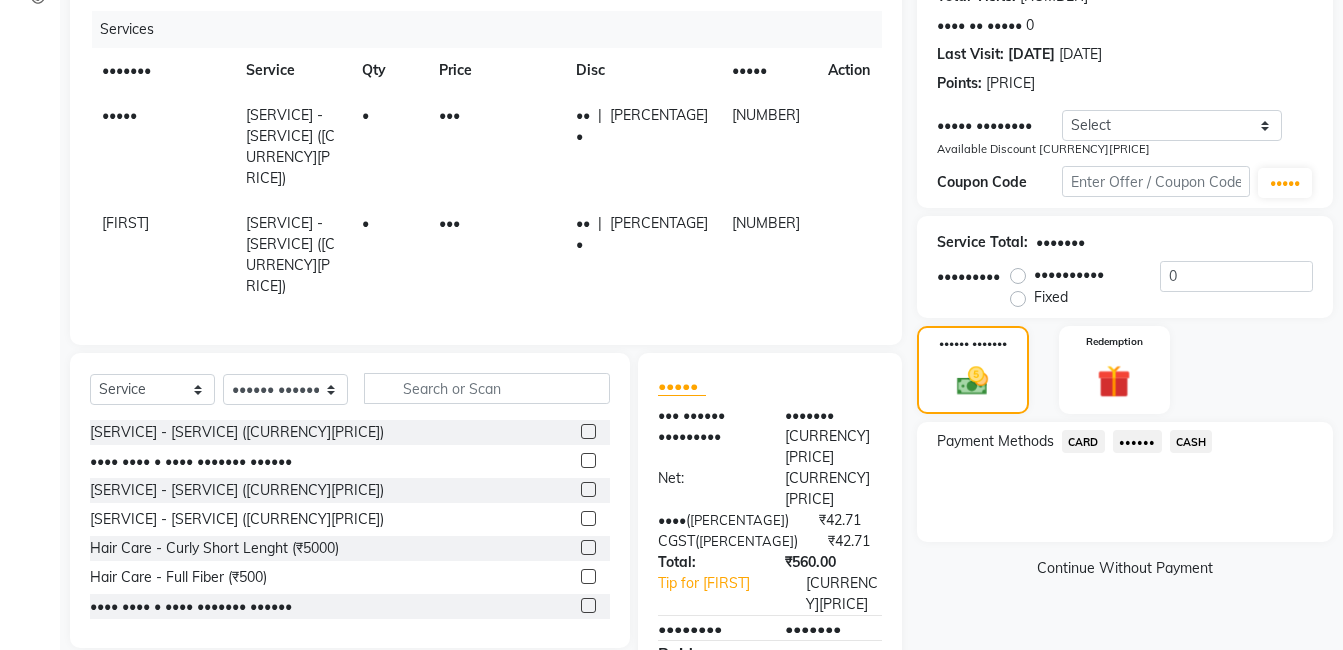 click on "••••••" at bounding box center [1083, 441] 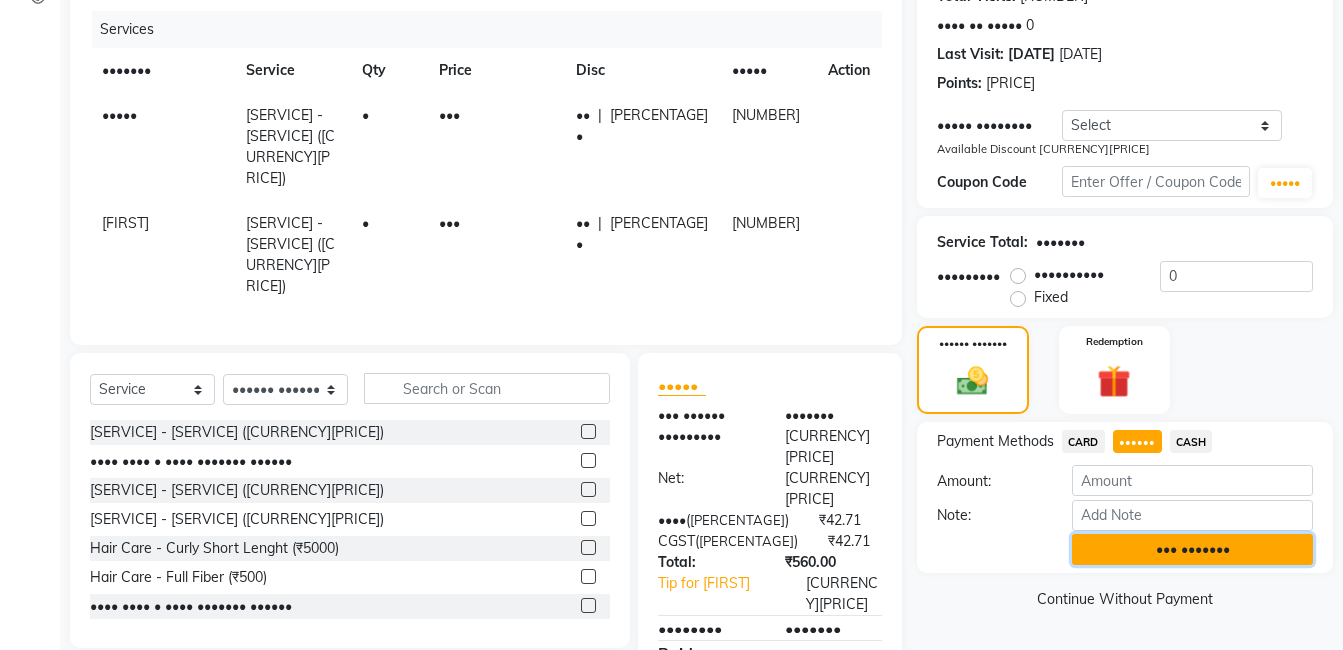 click on "••• •••••••" at bounding box center [1192, 549] 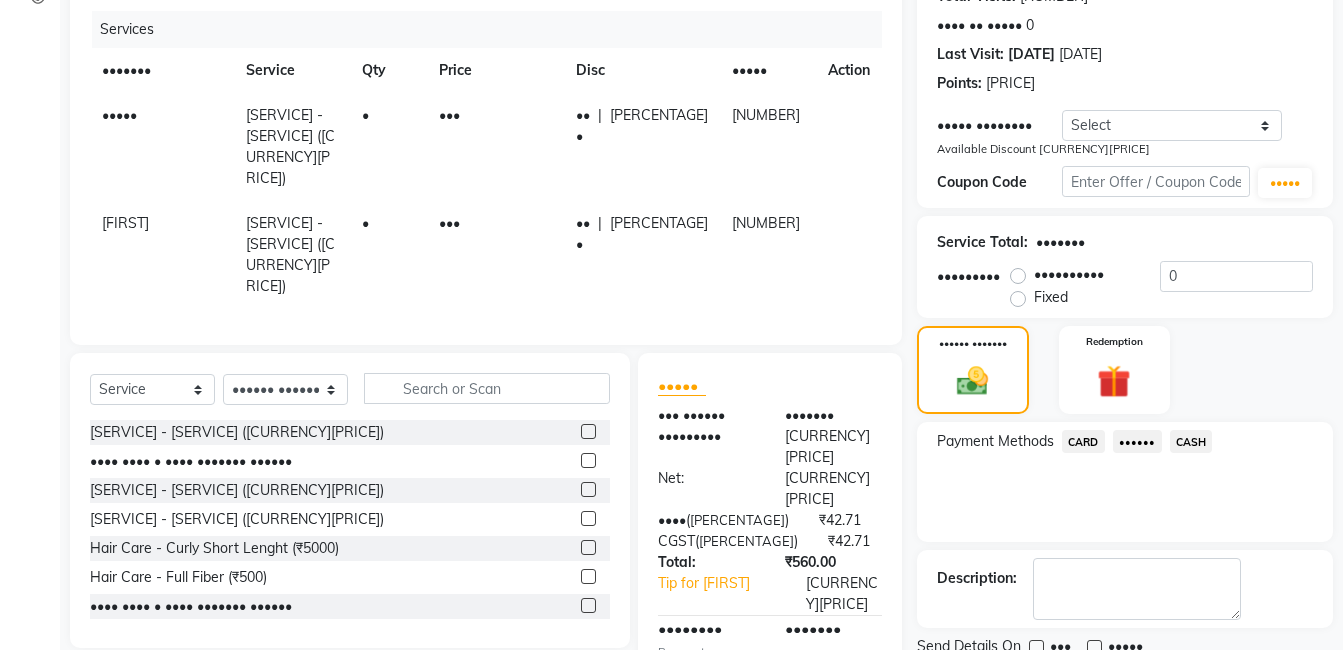 scroll, scrollTop: 390, scrollLeft: 0, axis: vertical 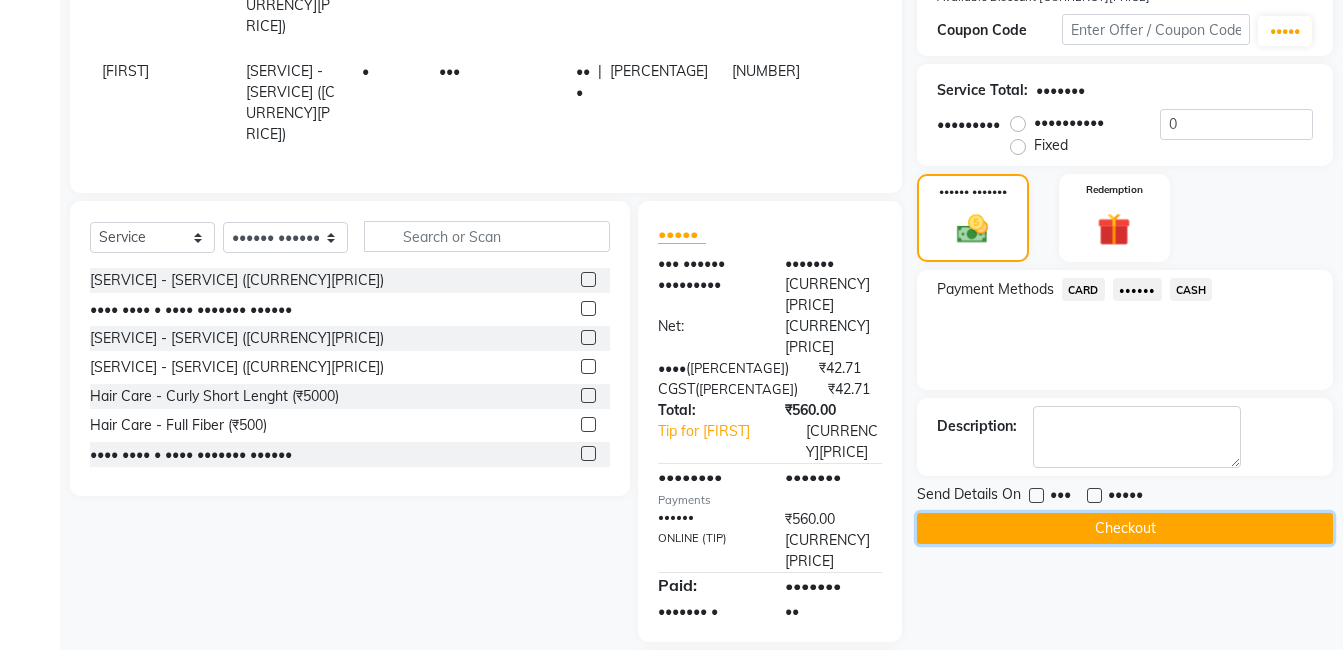 click on "Checkout" at bounding box center [1125, 528] 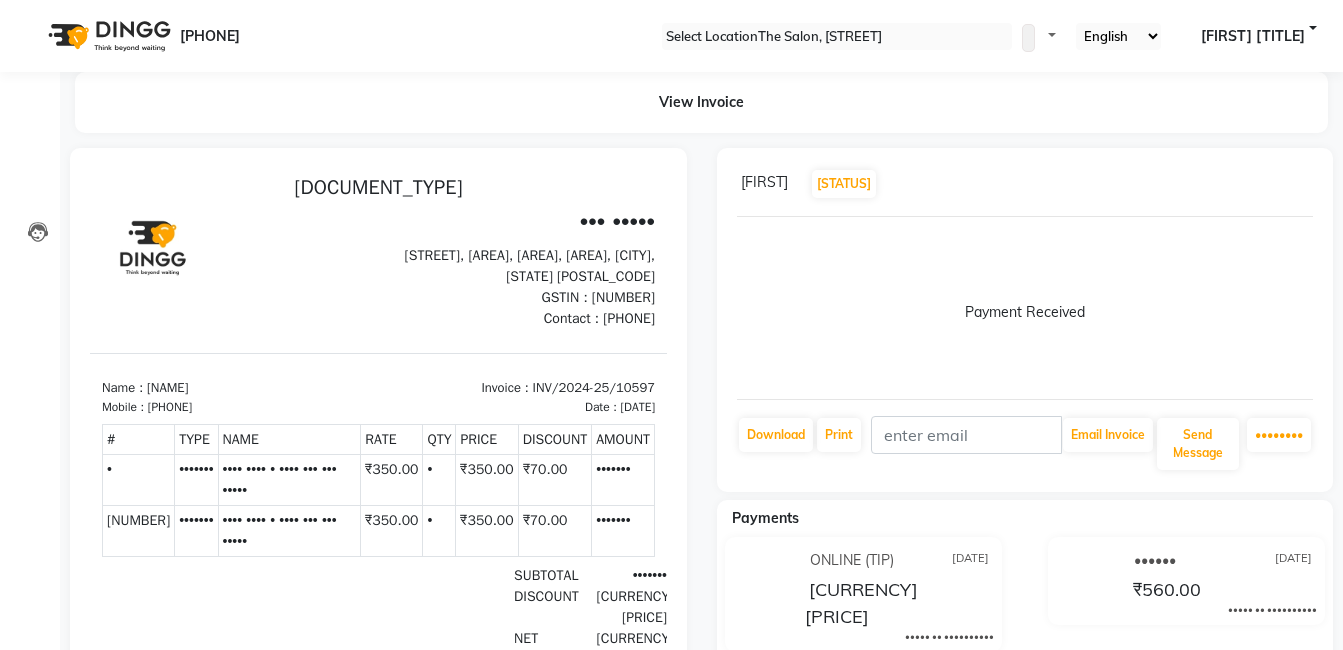 scroll, scrollTop: 0, scrollLeft: 0, axis: both 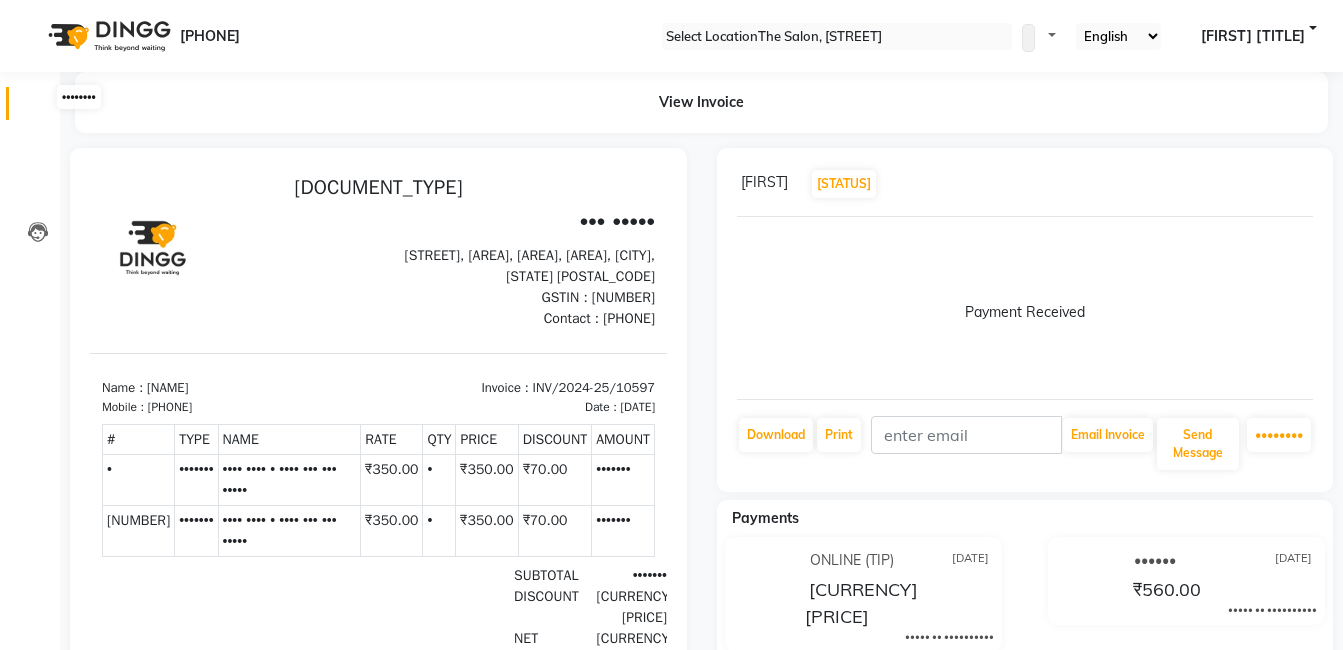 click at bounding box center (38, 108) 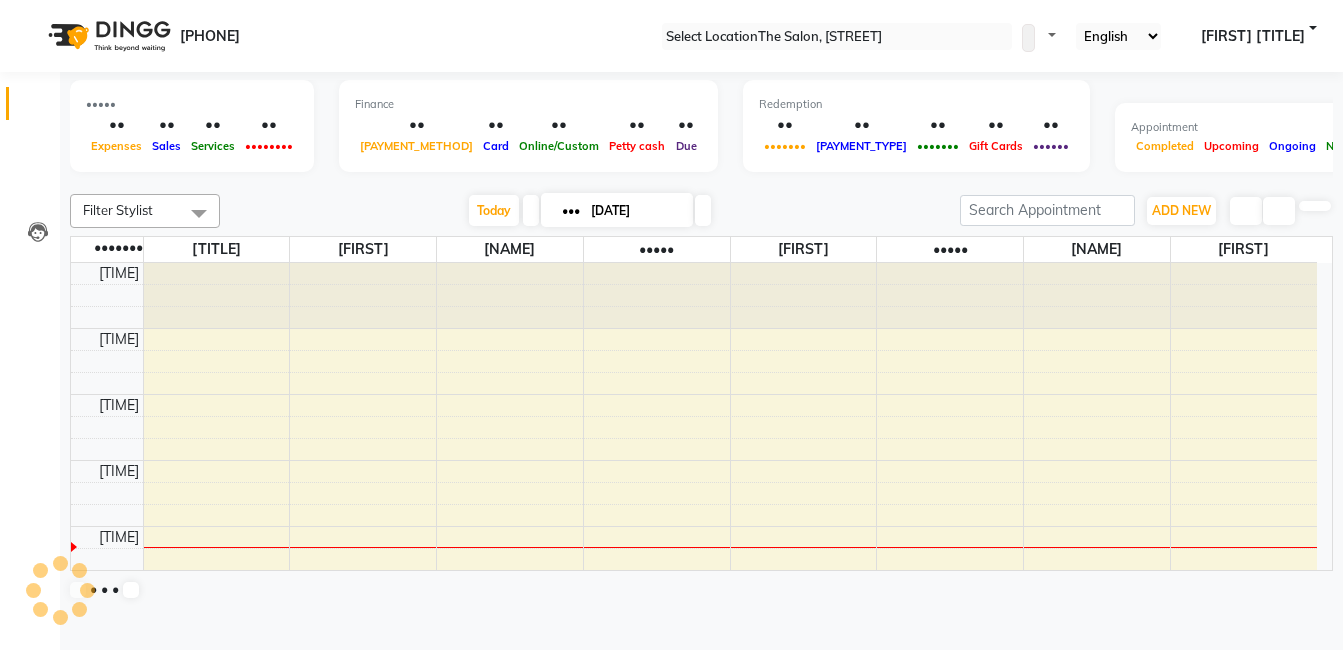 scroll, scrollTop: 0, scrollLeft: 0, axis: both 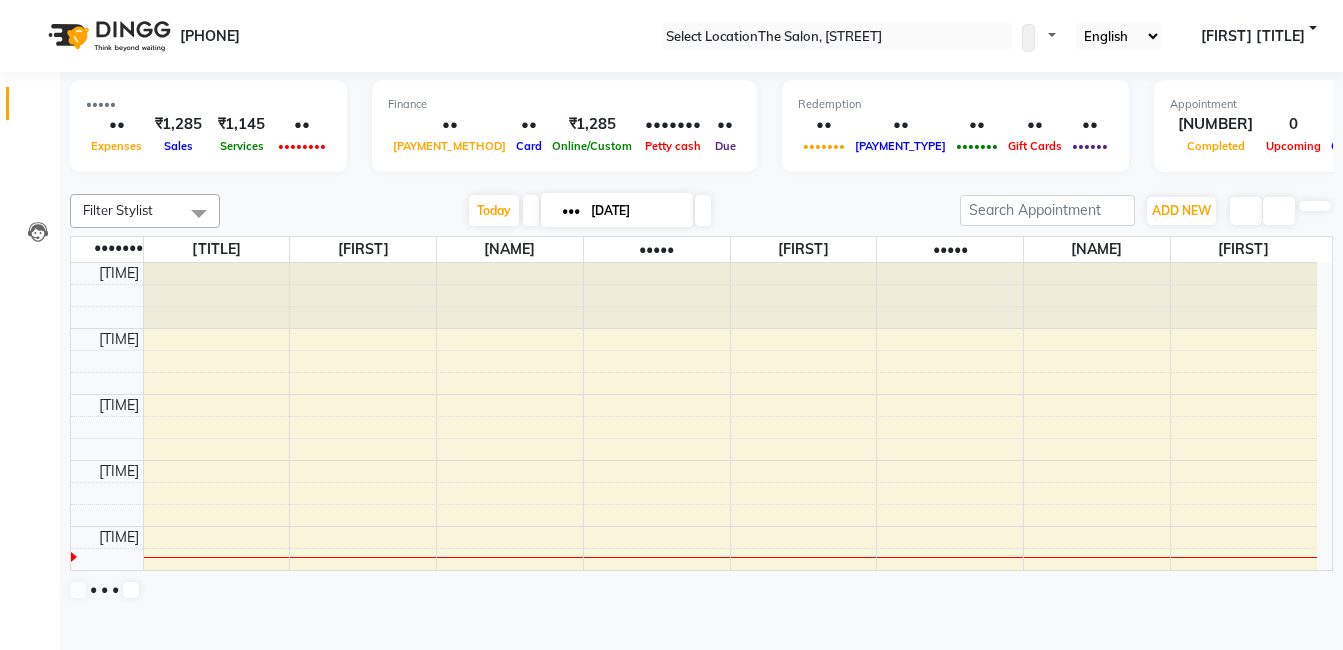 click at bounding box center (702, 182) 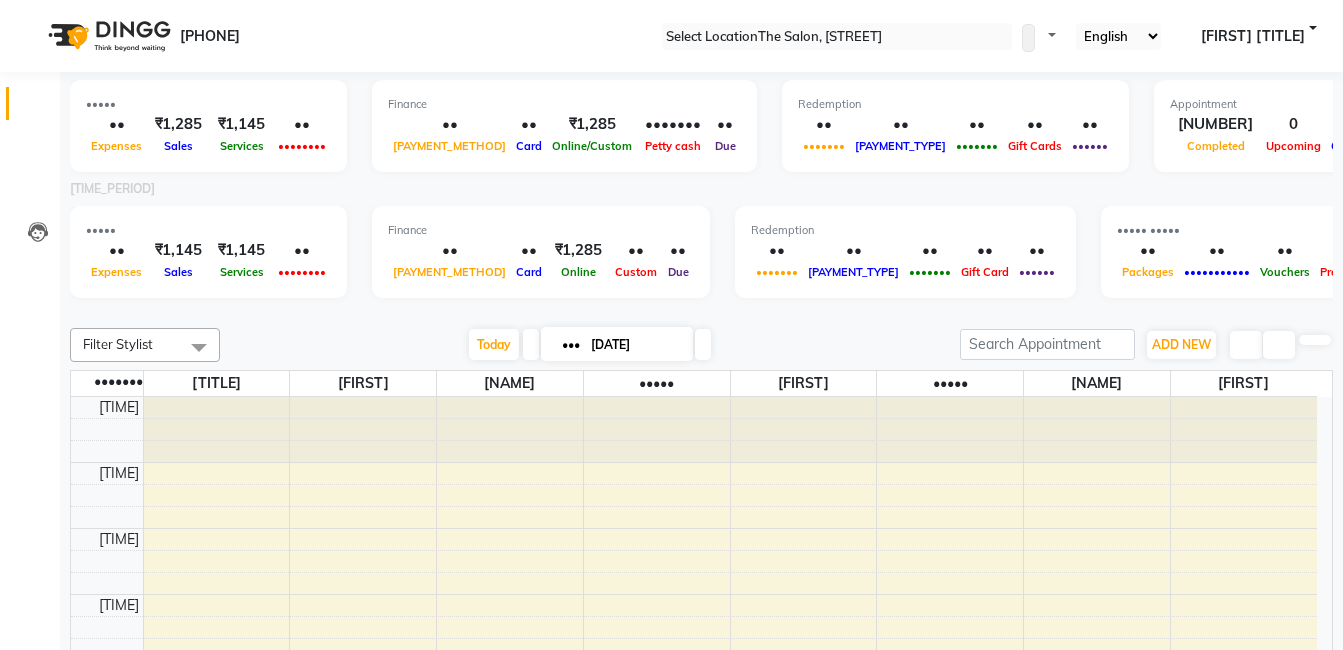 click at bounding box center [702, 312] 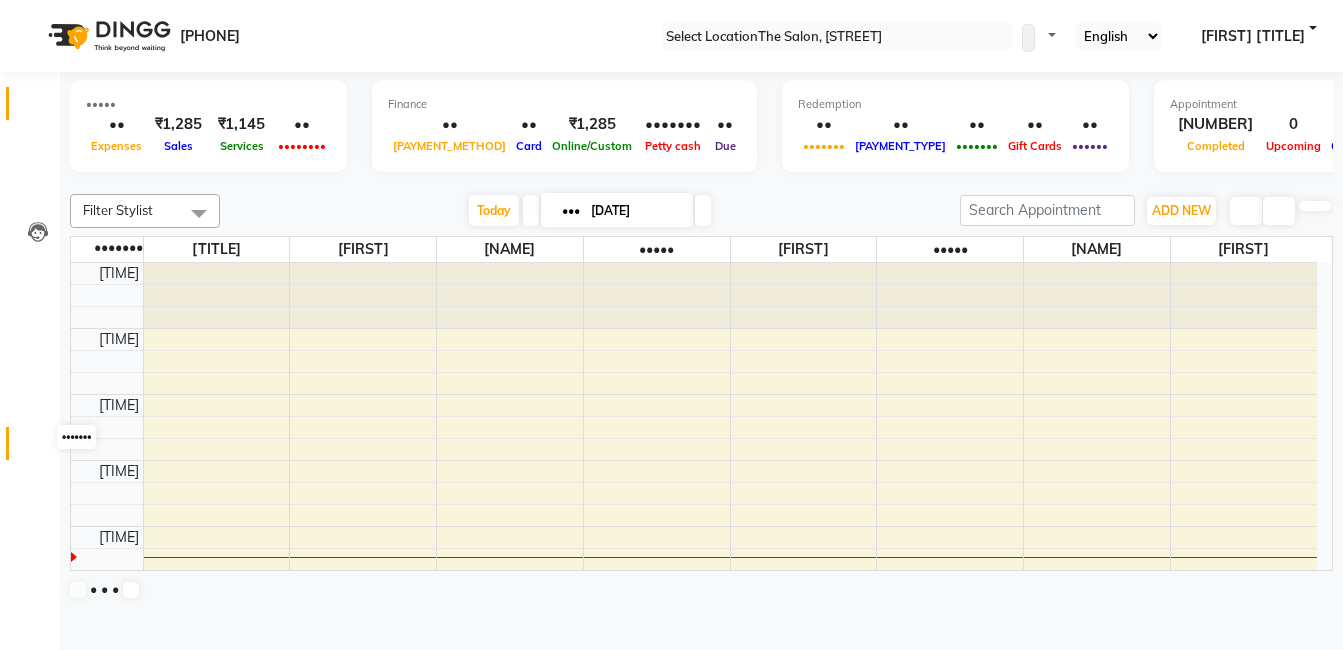 click at bounding box center (37, 448) 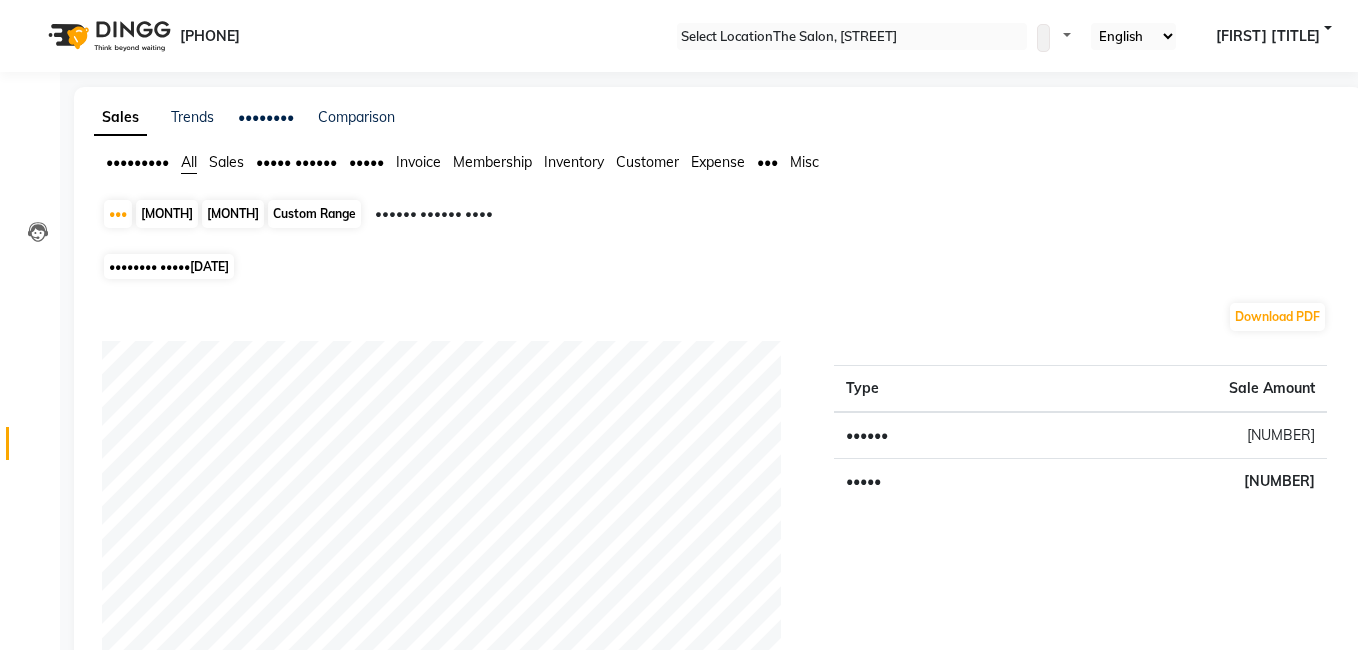 click on "[MONTH]" at bounding box center [233, 214] 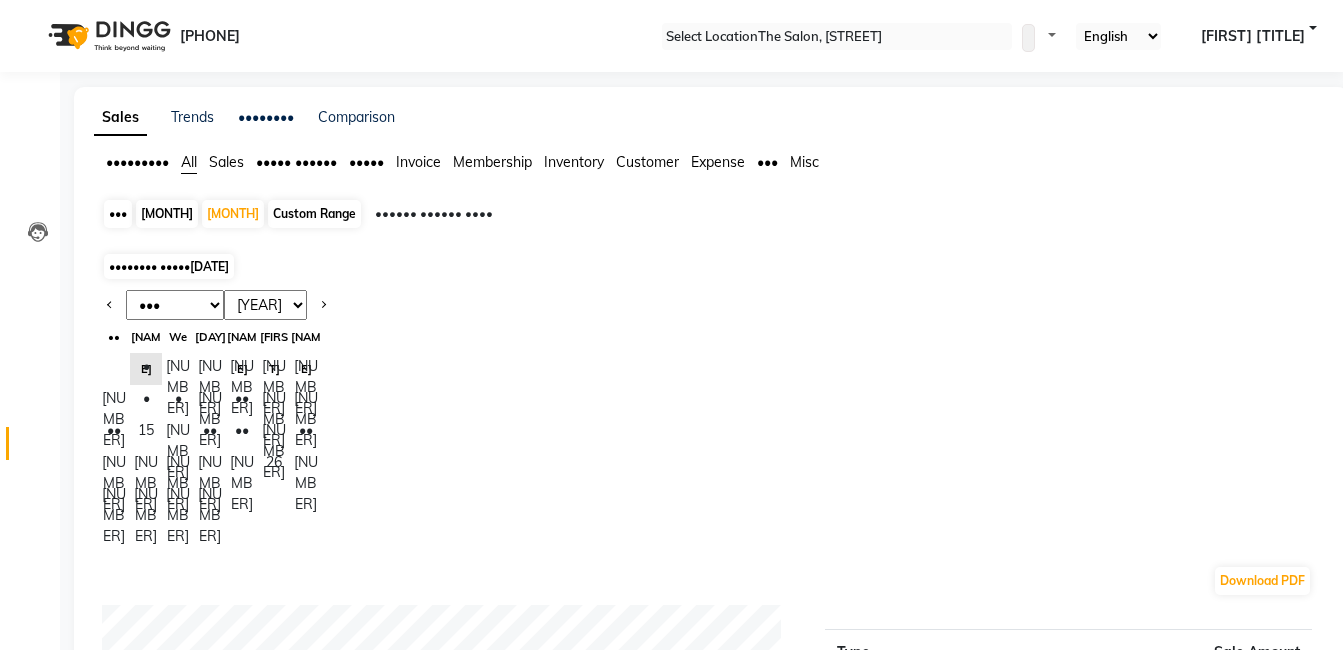 click at bounding box center (110, 305) 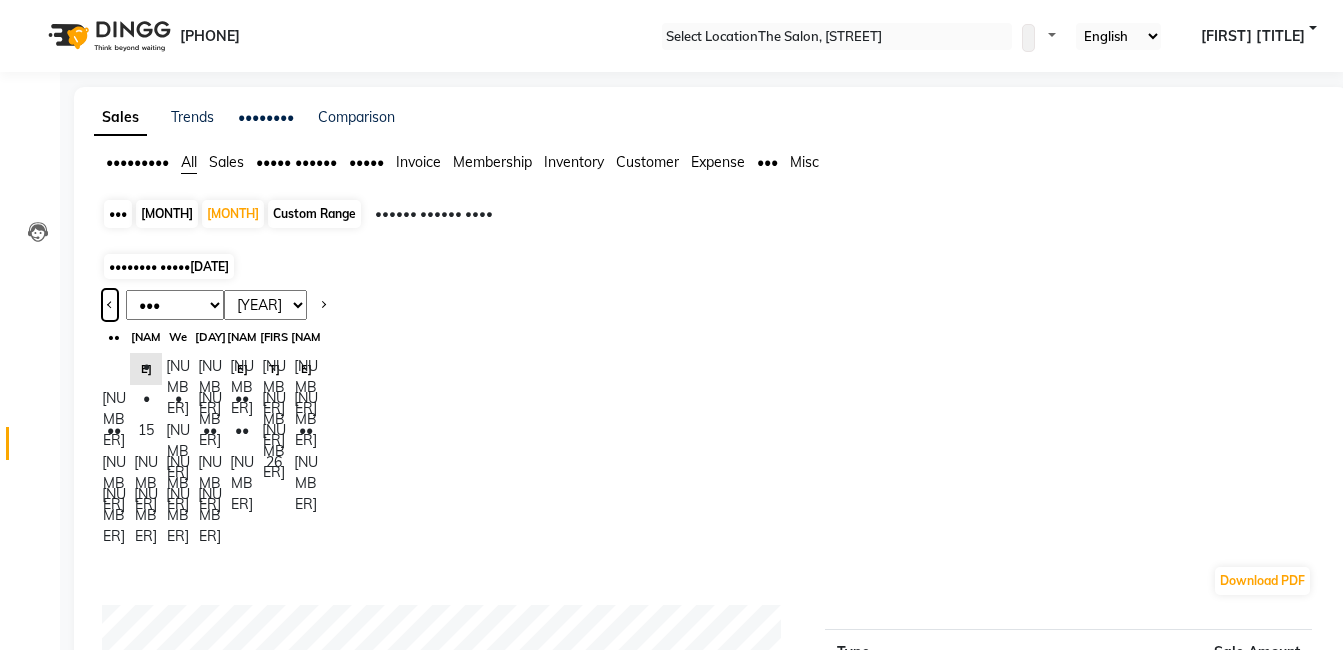 click at bounding box center [110, 305] 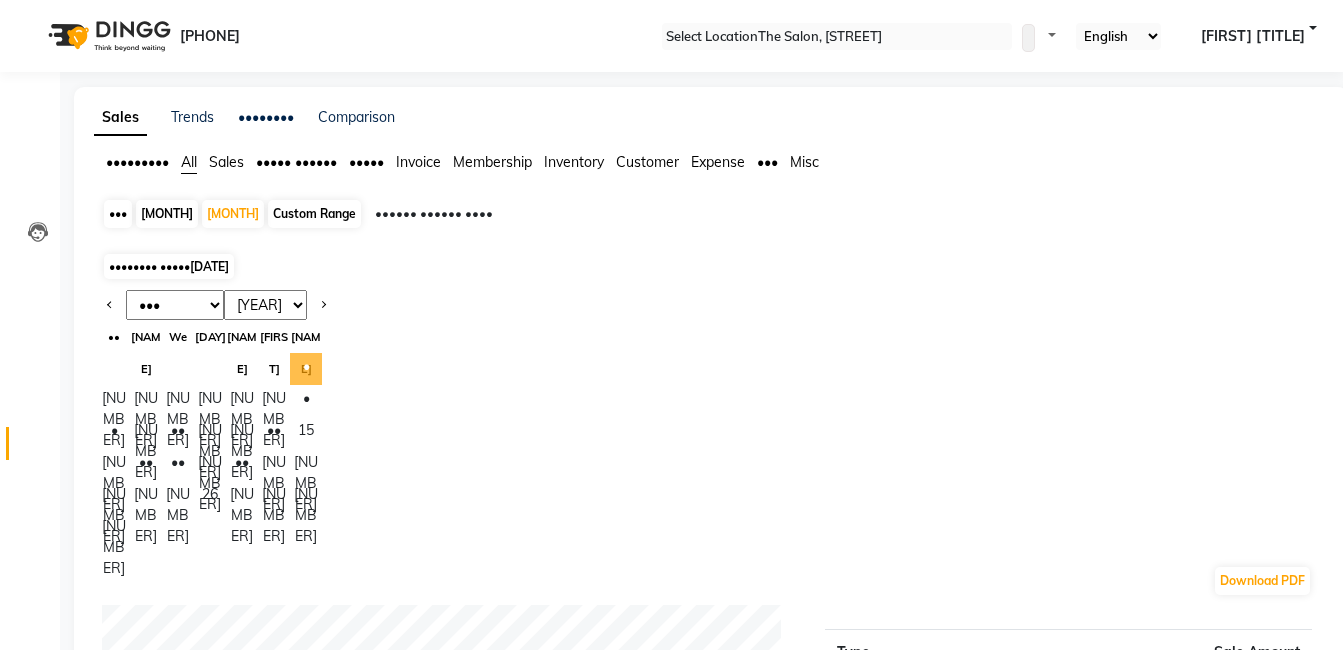 click on "•" at bounding box center [306, 369] 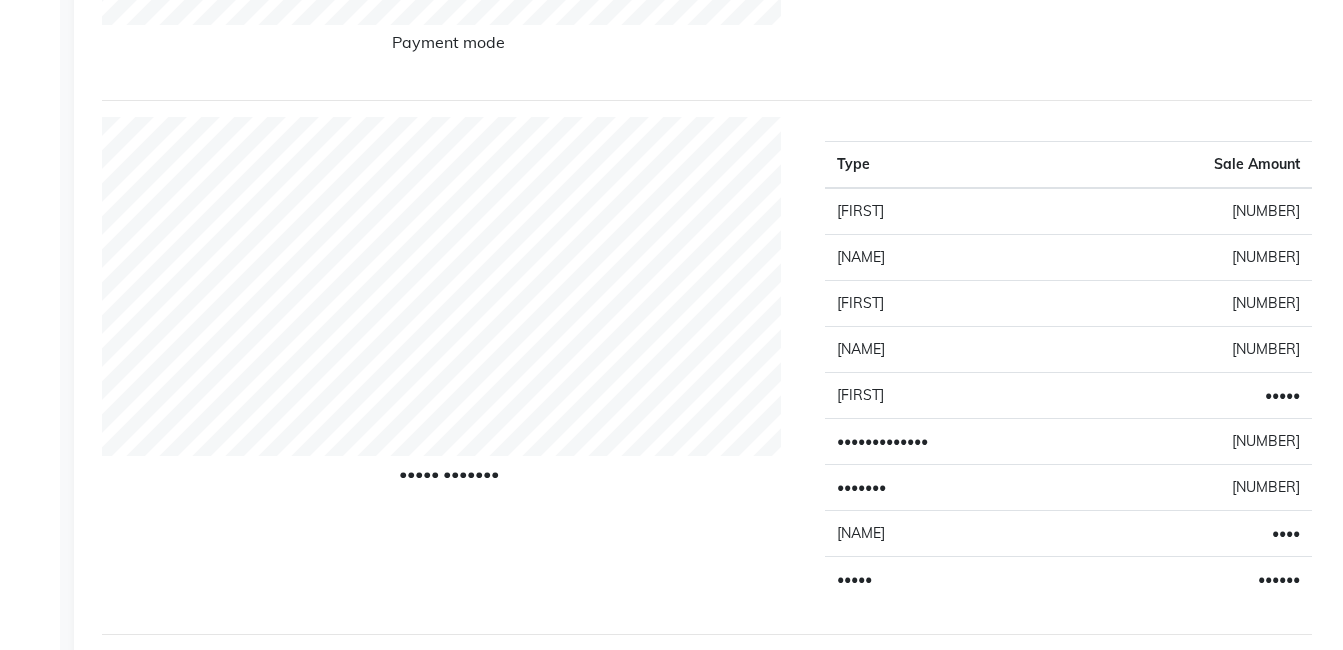 scroll, scrollTop: 682, scrollLeft: 0, axis: vertical 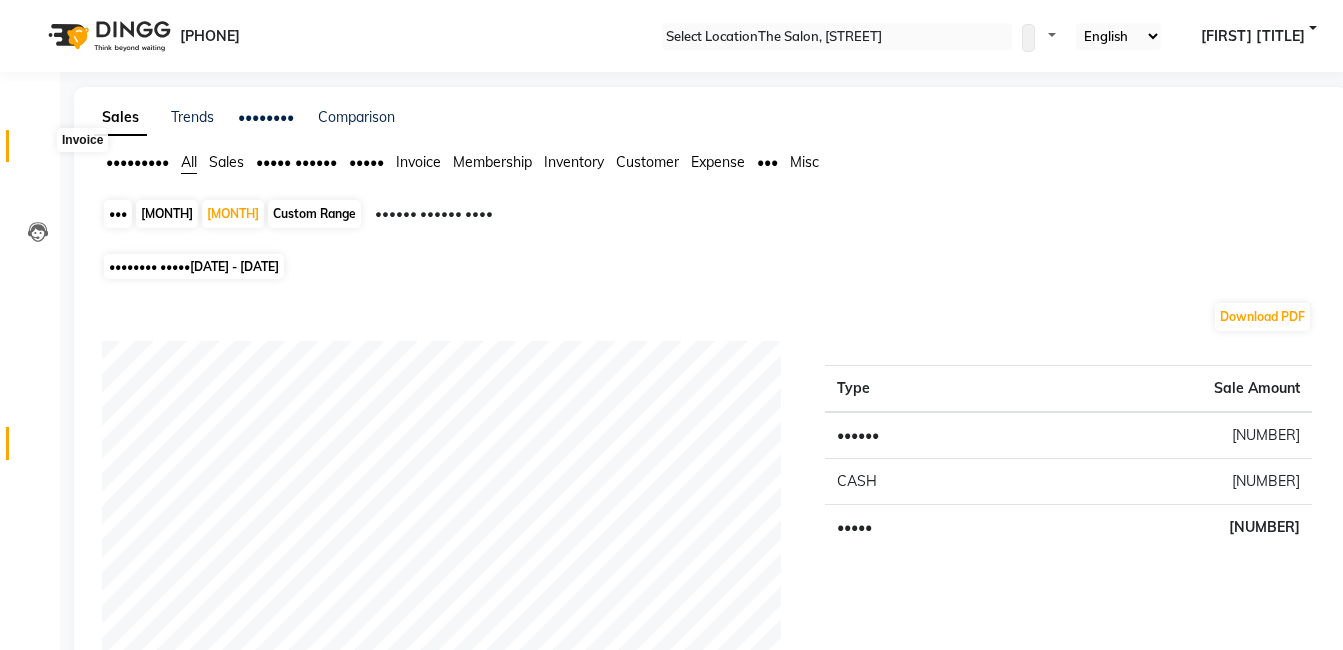 drag, startPoint x: 42, startPoint y: 139, endPoint x: 1357, endPoint y: 5, distance: 1321.8097 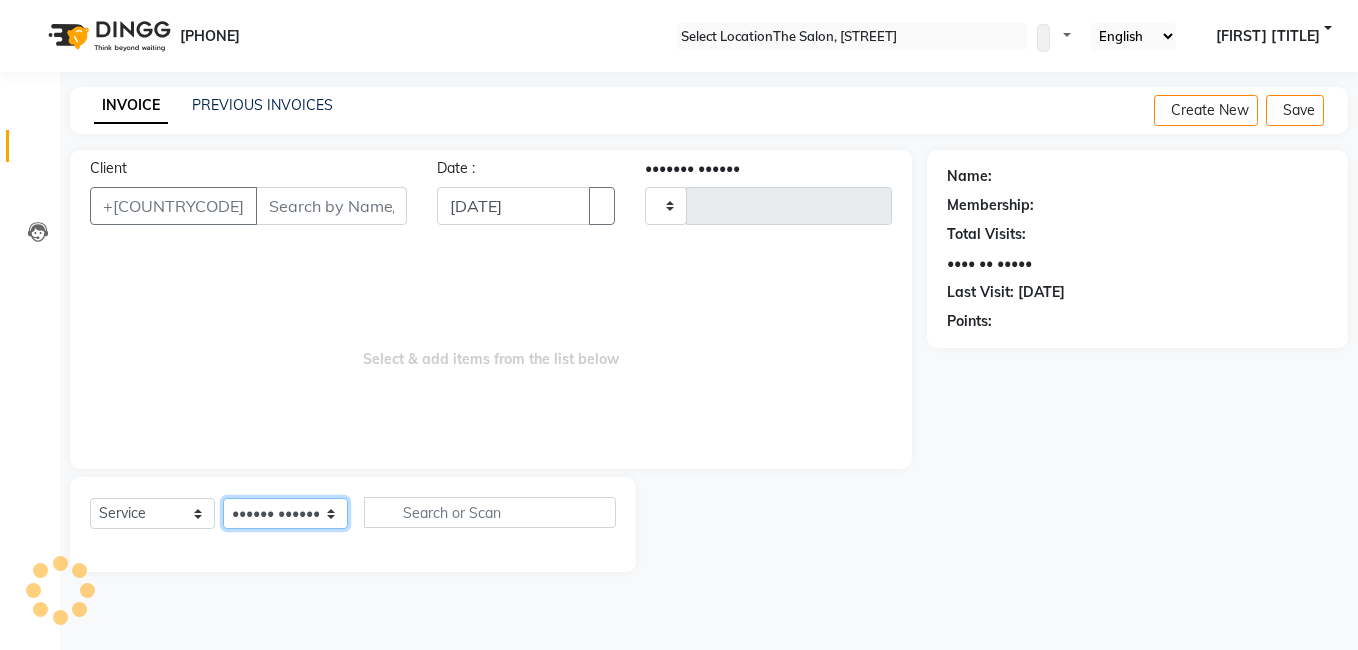 click on "•••••• •••••••" at bounding box center [285, 513] 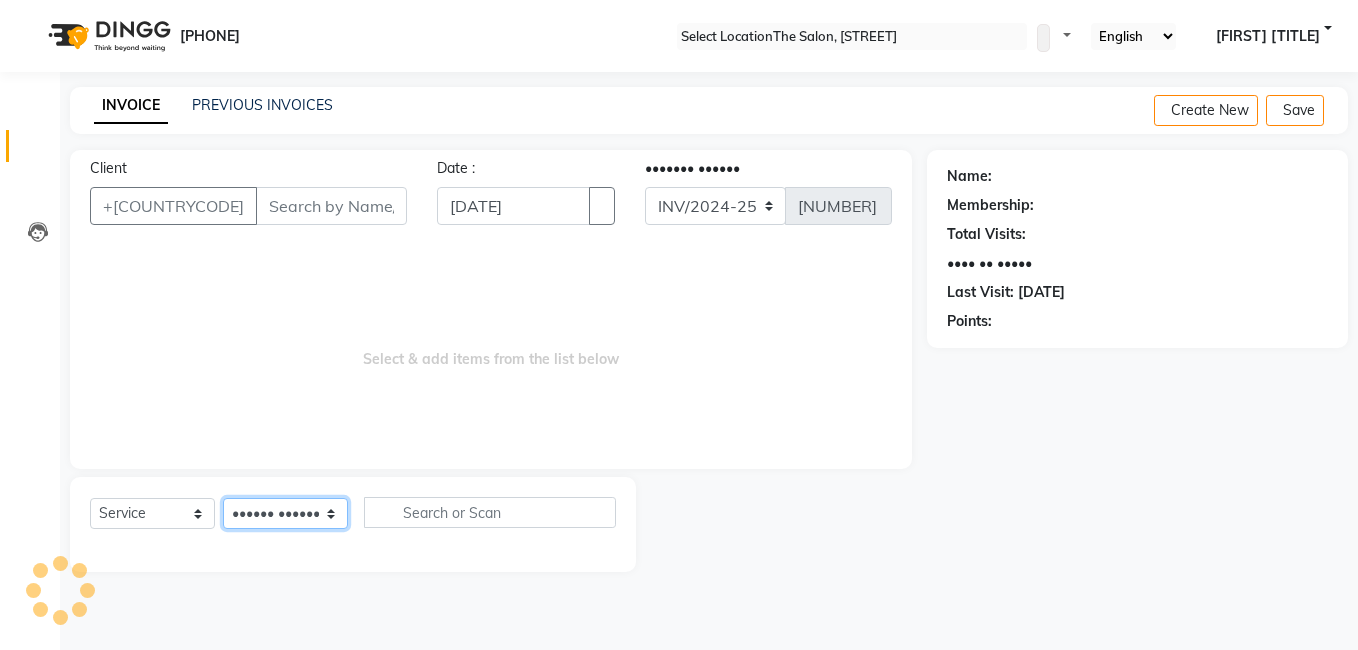 click on "•••••• •••••••" at bounding box center [285, 513] 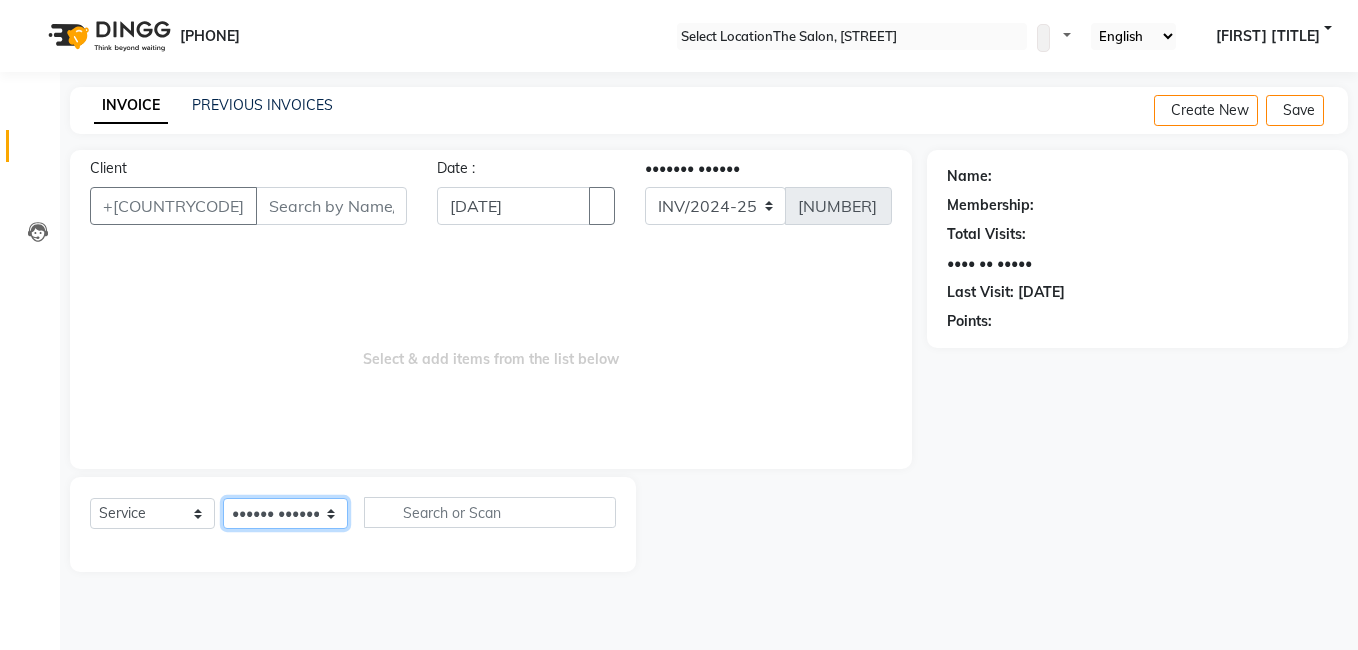 click on "Select Stylist [FIRST] [FIRST] [FIRST] [FIRST] [FIRST] [FIRST] [FIRST] [FIRST] [FIRST] [FIRST]" at bounding box center (285, 513) 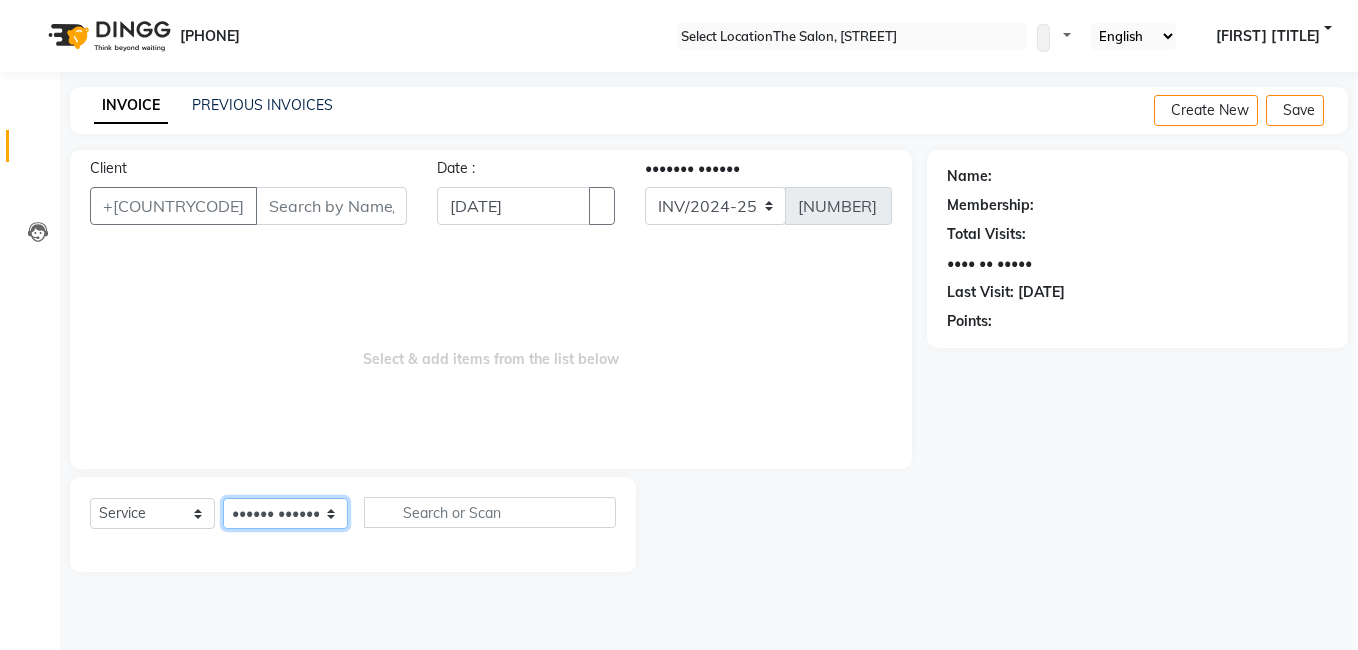 click on "Select Stylist [FIRST] [FIRST] [FIRST] [FIRST] [FIRST] [FIRST] [FIRST] [FIRST] [FIRST] [FIRST]" at bounding box center (285, 513) 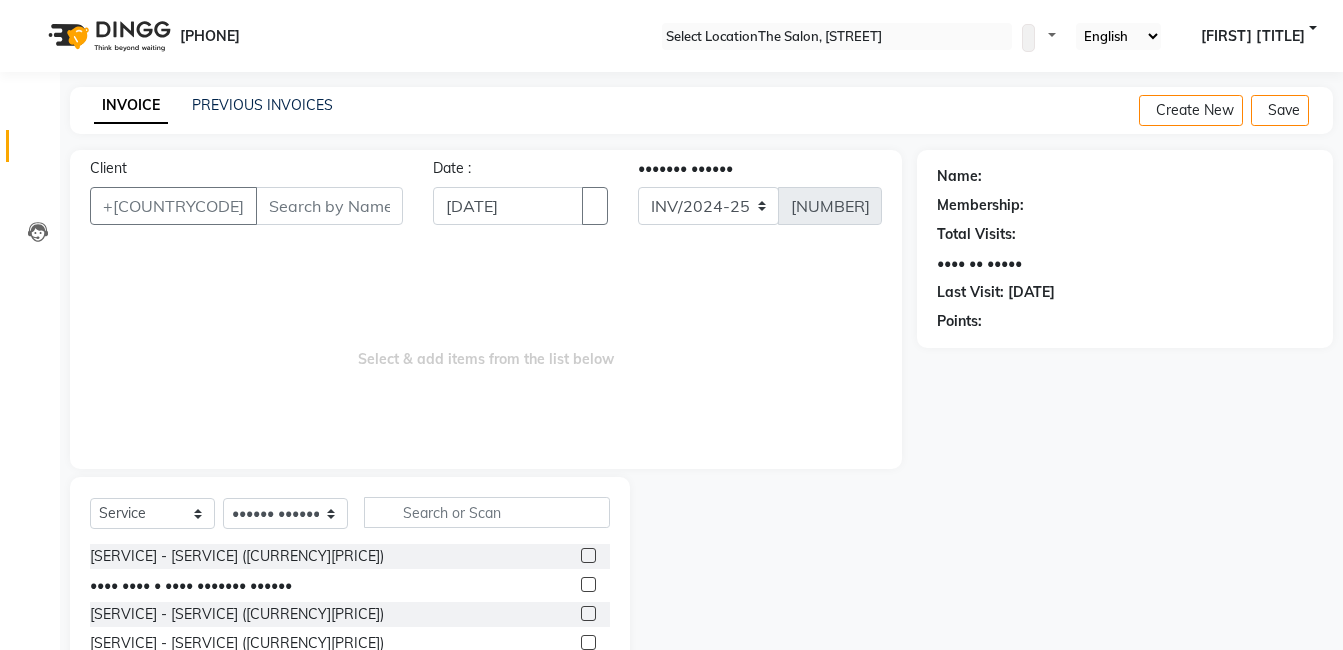 click on "[SERVICE] - [SERVICE] ([CURRENCY][PRICE])" at bounding box center (350, 614) 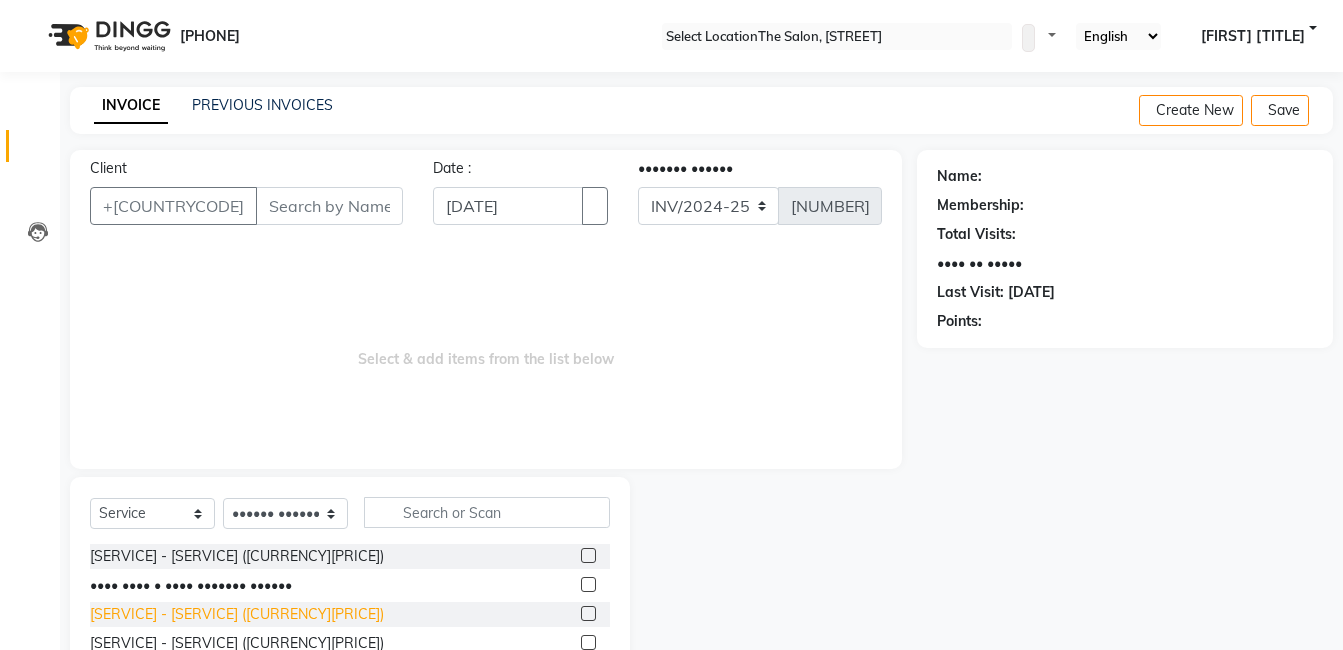 click on "[SERVICE] - [SERVICE] ([CURRENCY][PRICE])" at bounding box center (237, 556) 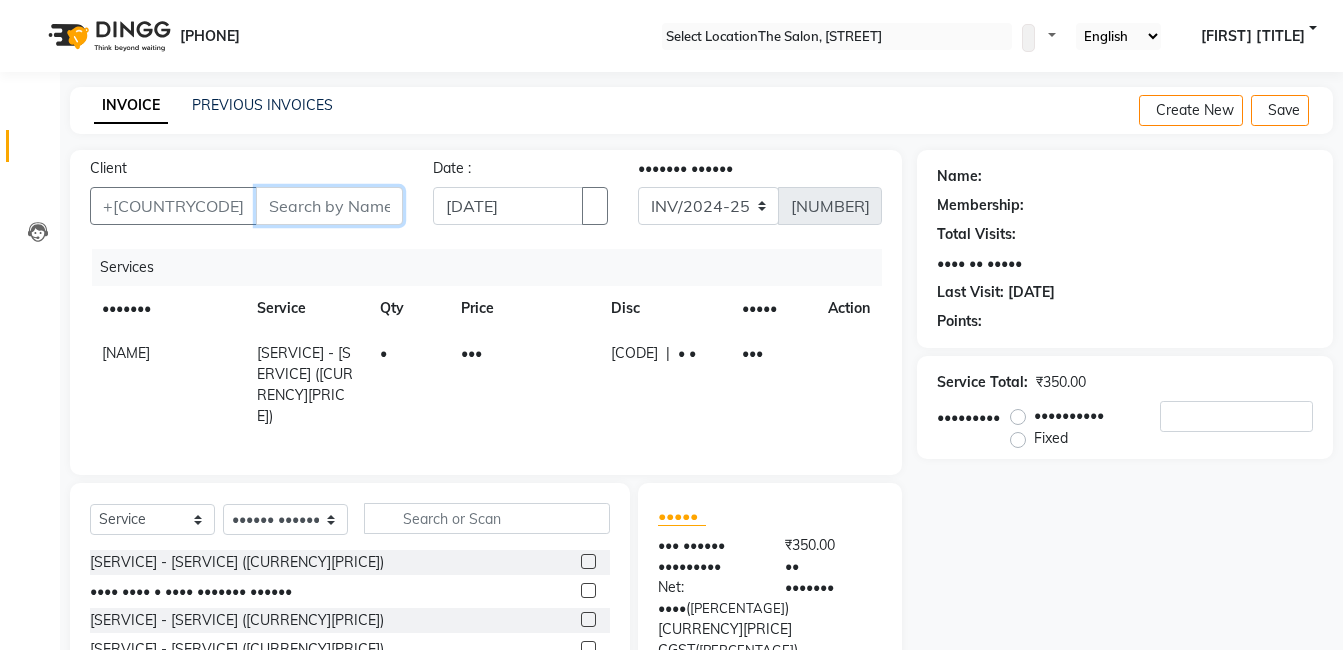 click on "Client" at bounding box center (329, 206) 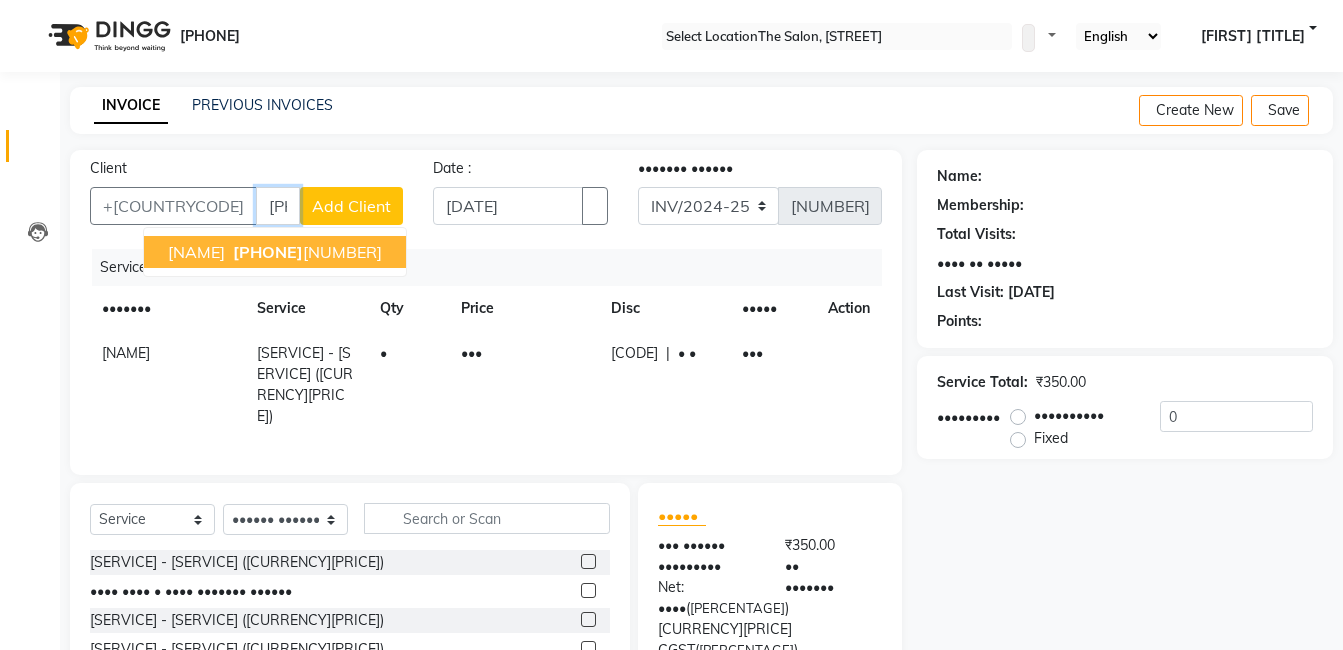 click on "[PHONE]" at bounding box center [268, 252] 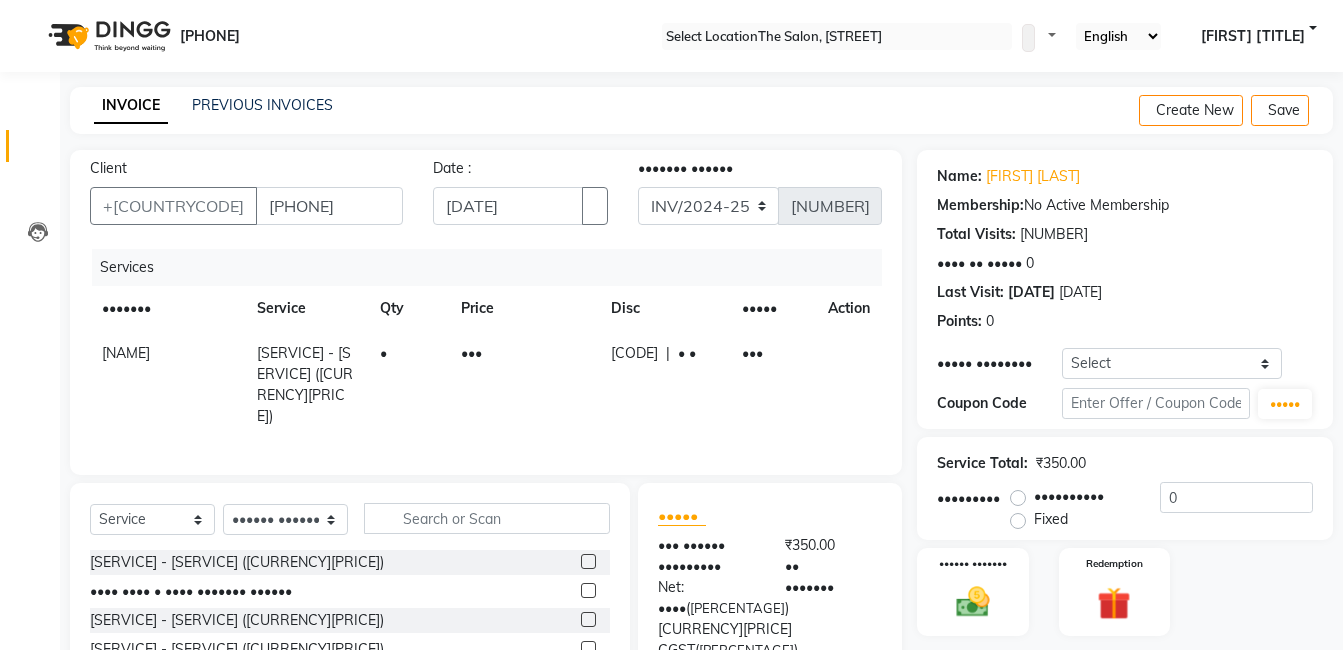 scroll, scrollTop: 151, scrollLeft: 0, axis: vertical 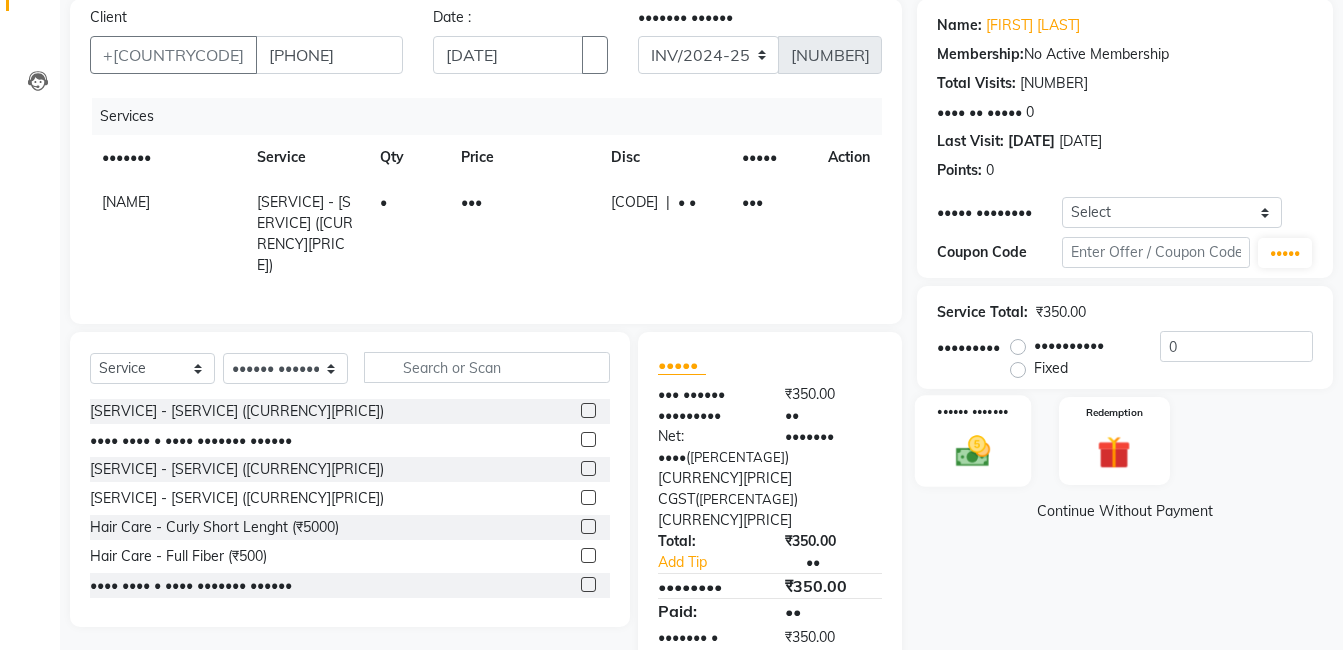 click at bounding box center [973, 451] 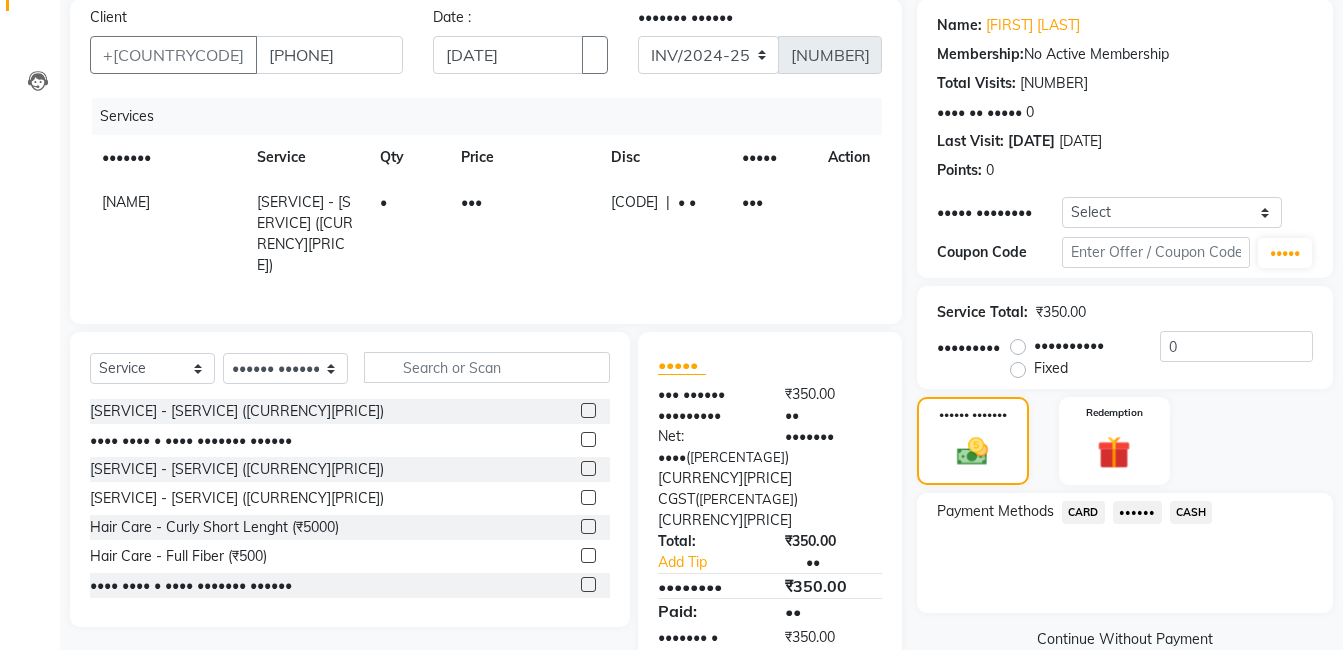click on "CASH" at bounding box center [1083, 512] 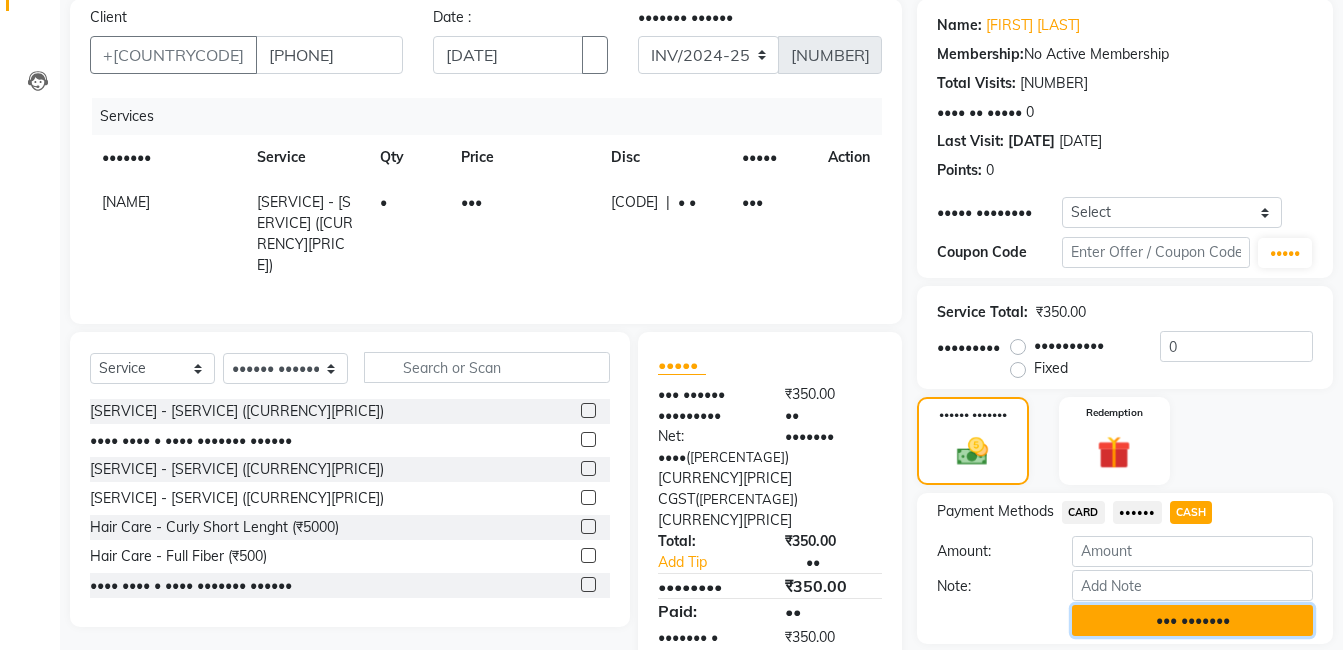 click on "••• •••••••" at bounding box center (1192, 620) 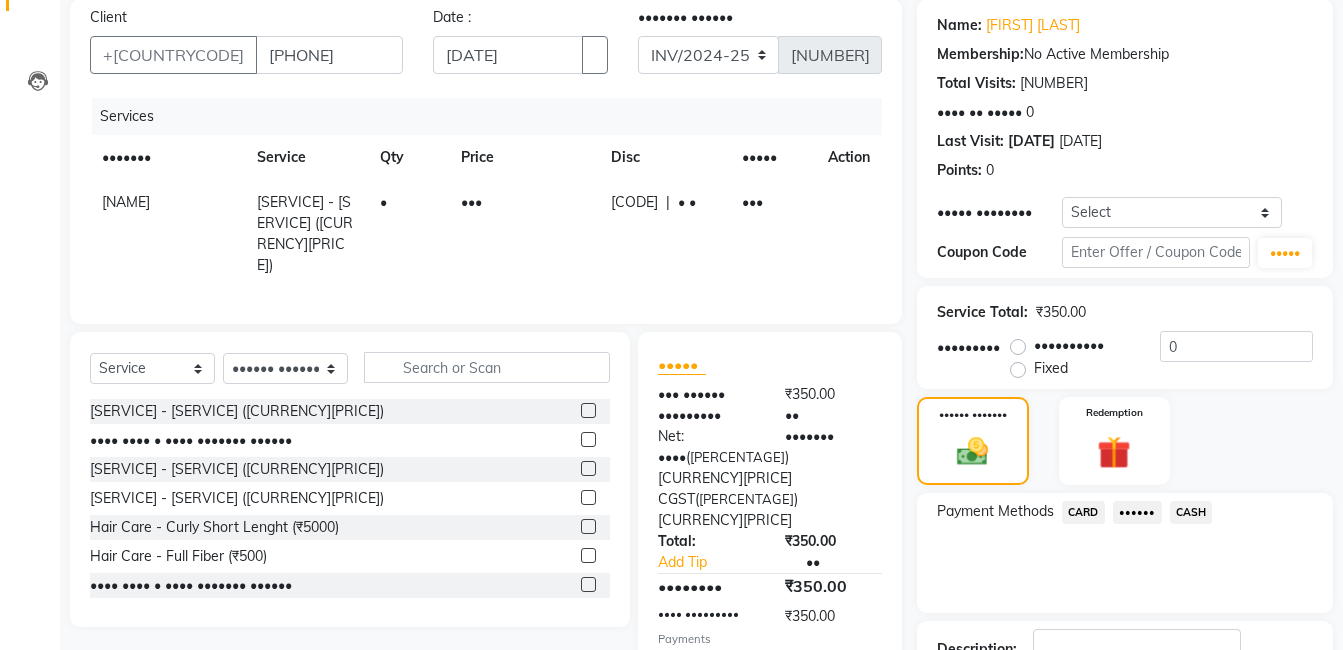 scroll, scrollTop: 338, scrollLeft: 0, axis: vertical 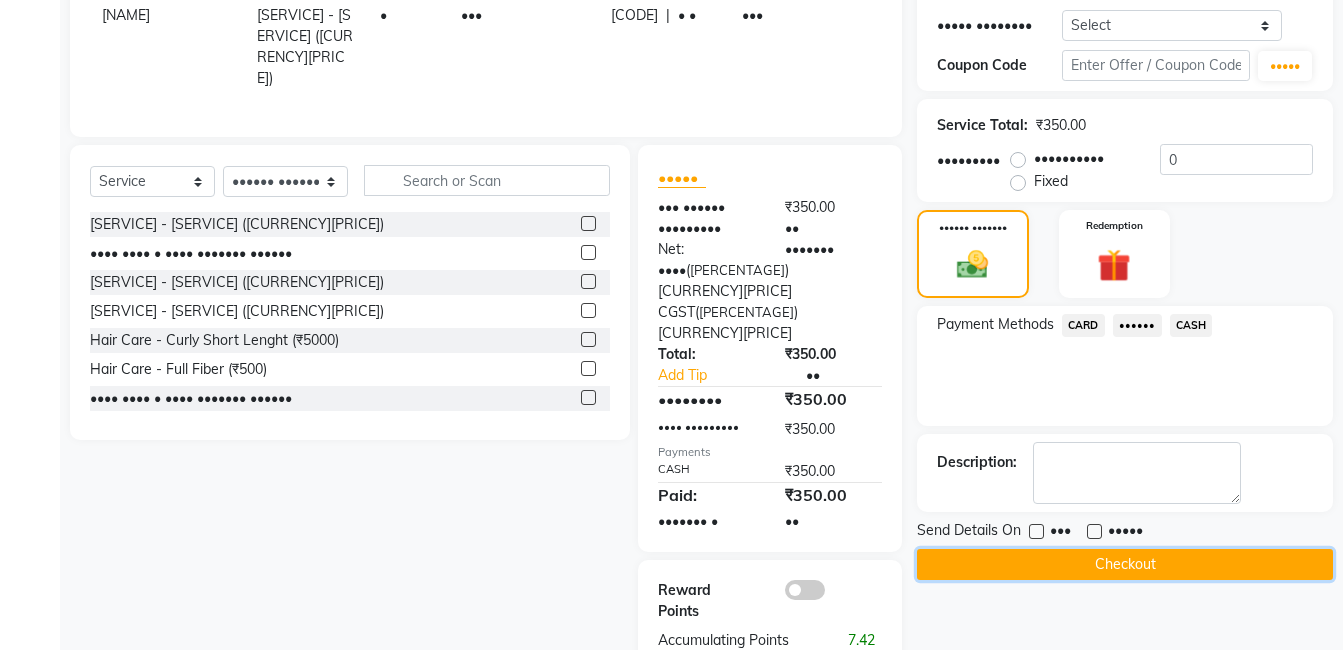 click on "Checkout" at bounding box center (1125, 564) 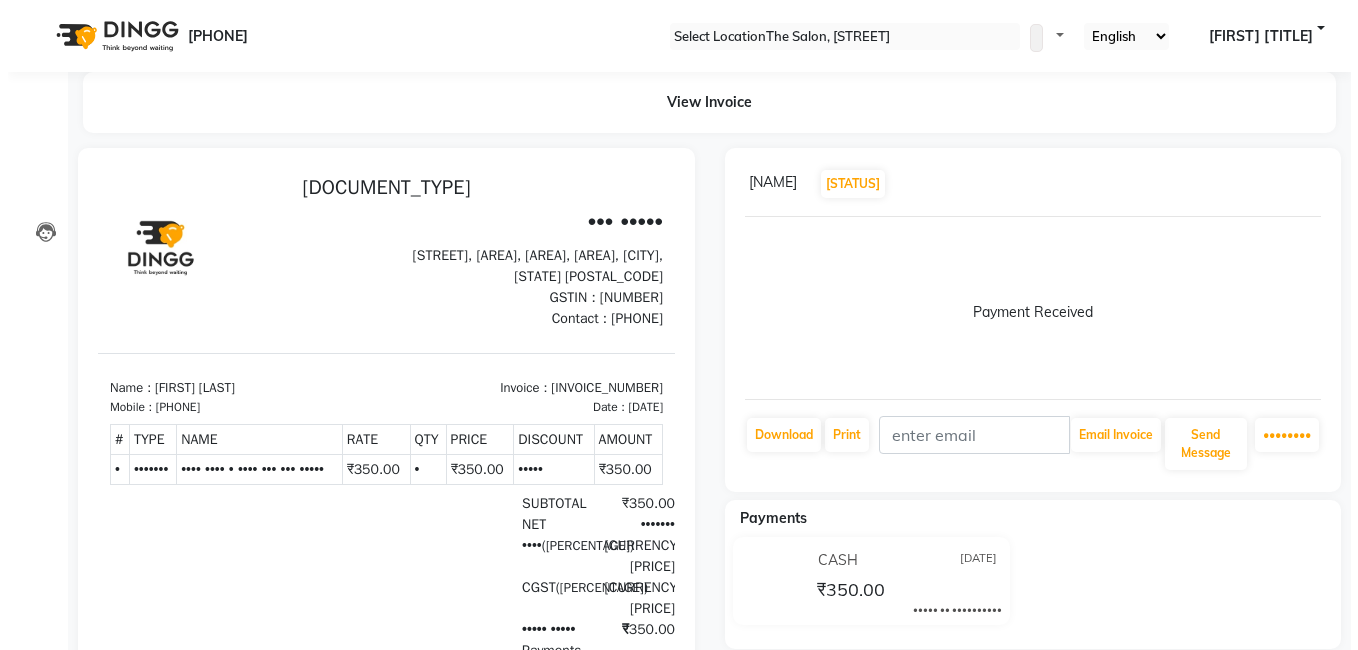 scroll, scrollTop: 0, scrollLeft: 0, axis: both 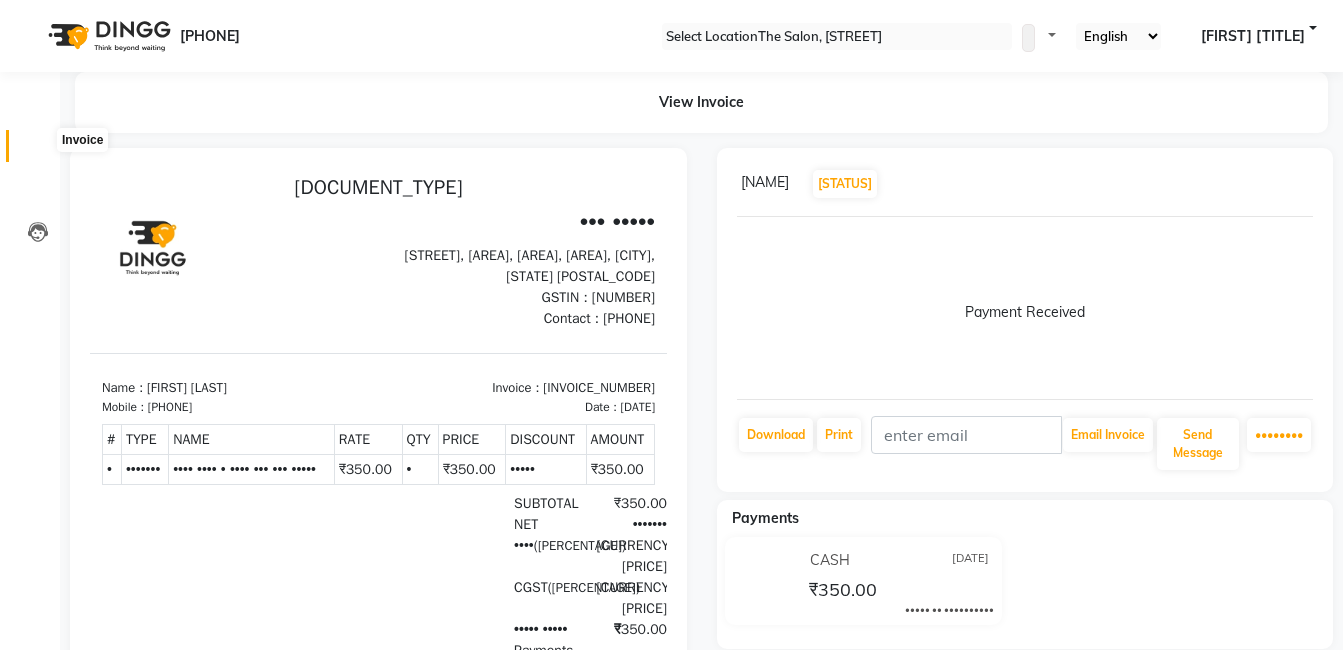 click at bounding box center [37, 151] 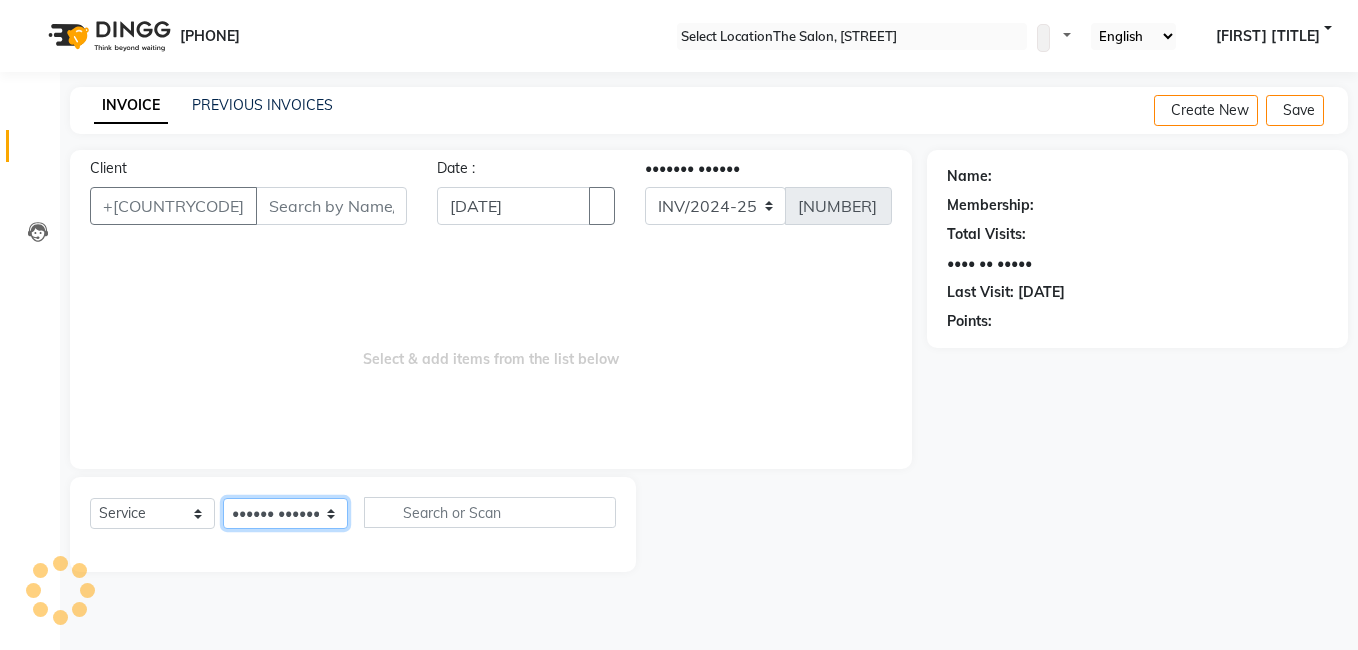 click on "•••••• •••••••" at bounding box center [285, 513] 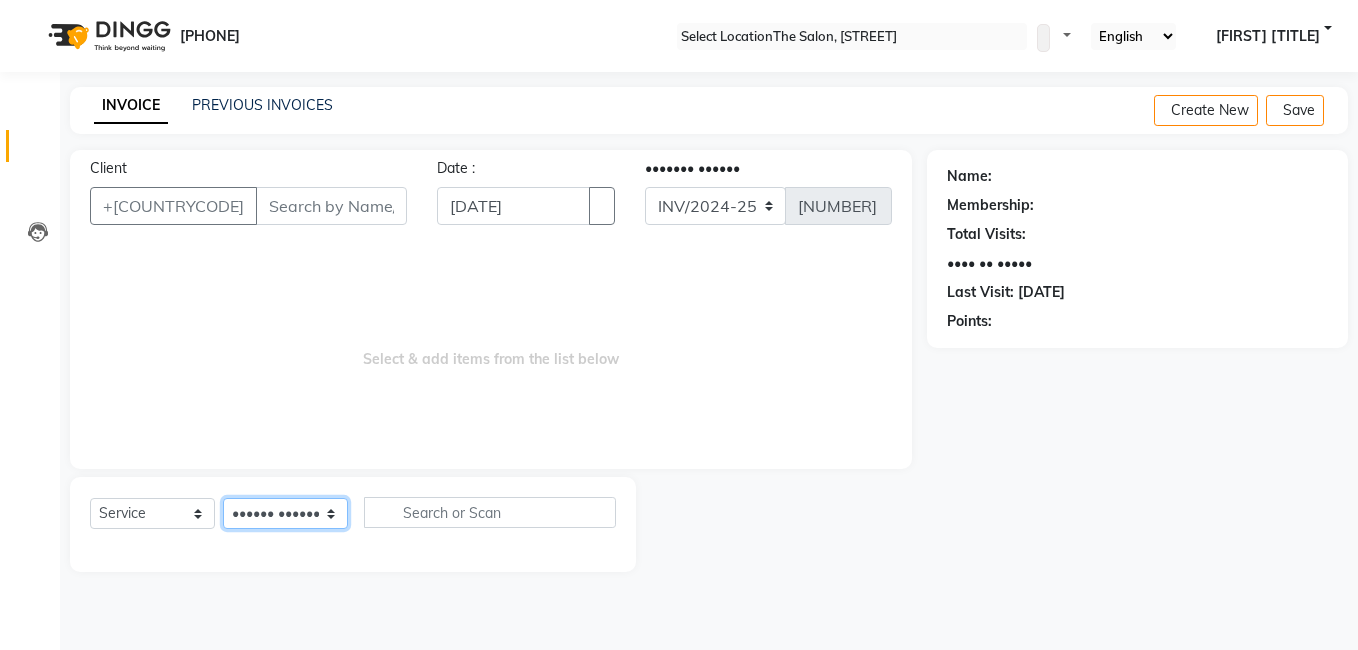 click on "•••••• •••••••" at bounding box center [285, 513] 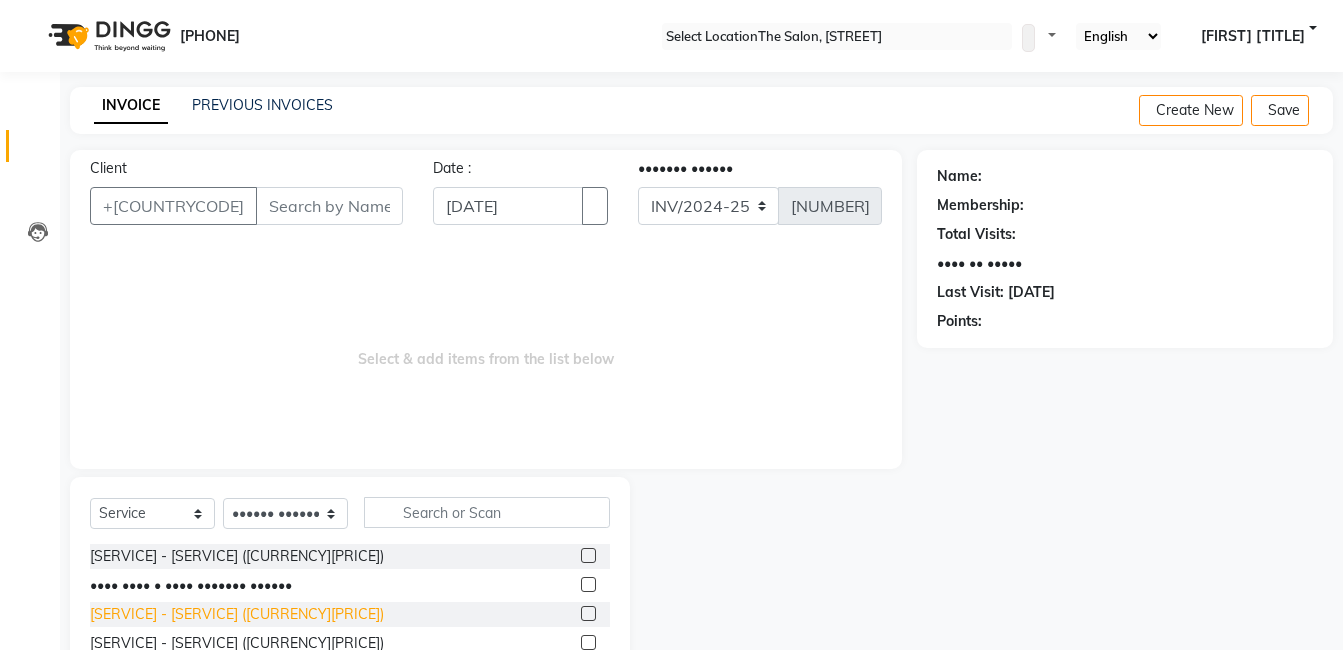 click on "[SERVICE] - [SERVICE] ([CURRENCY][PRICE])" at bounding box center (237, 556) 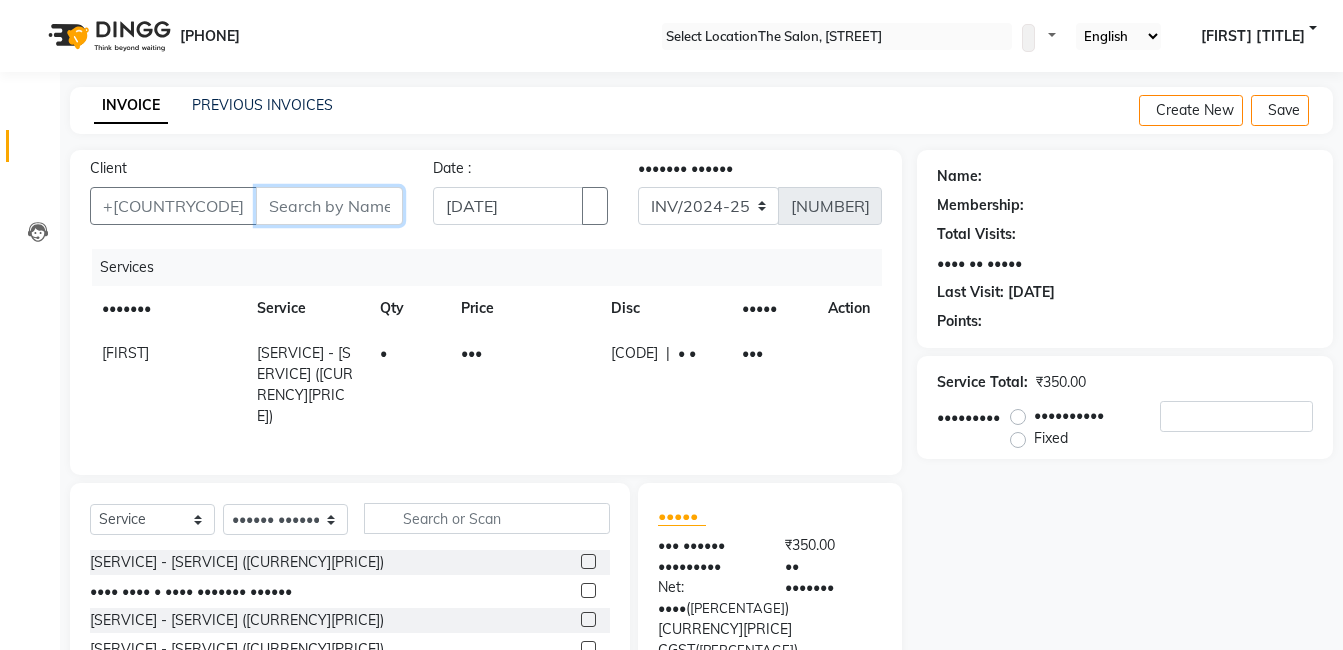 click on "Client" at bounding box center [329, 206] 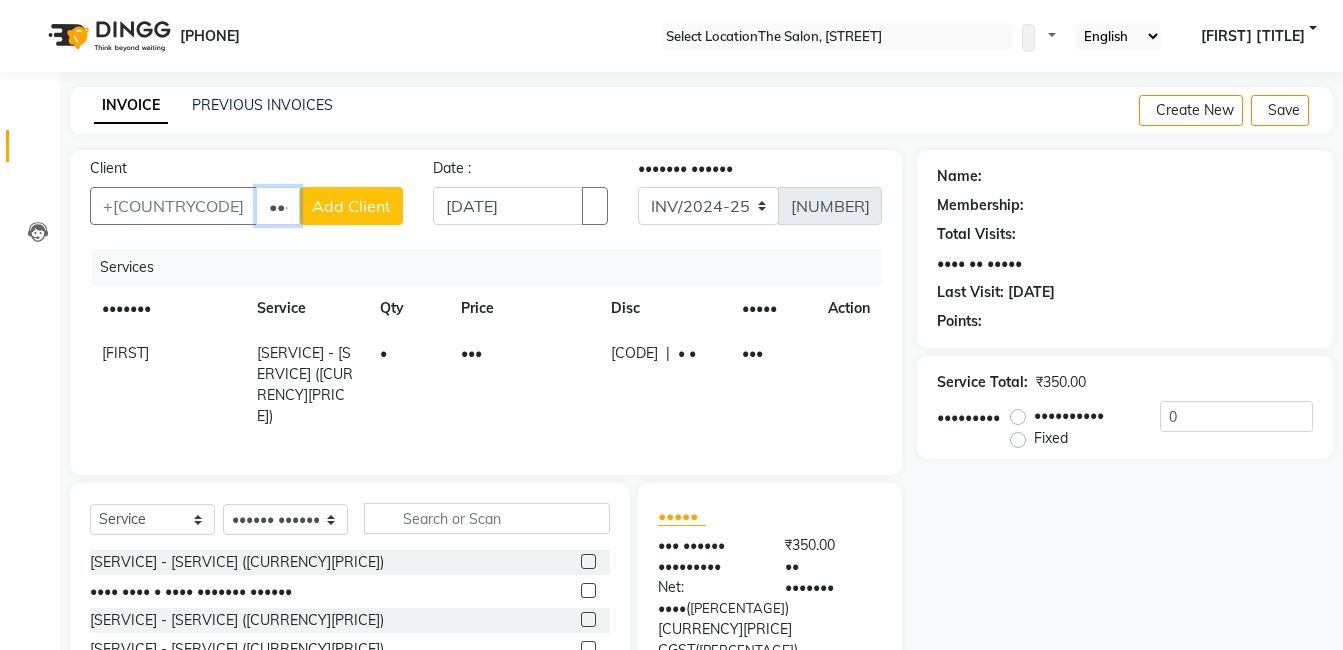 type on "••••••••••" 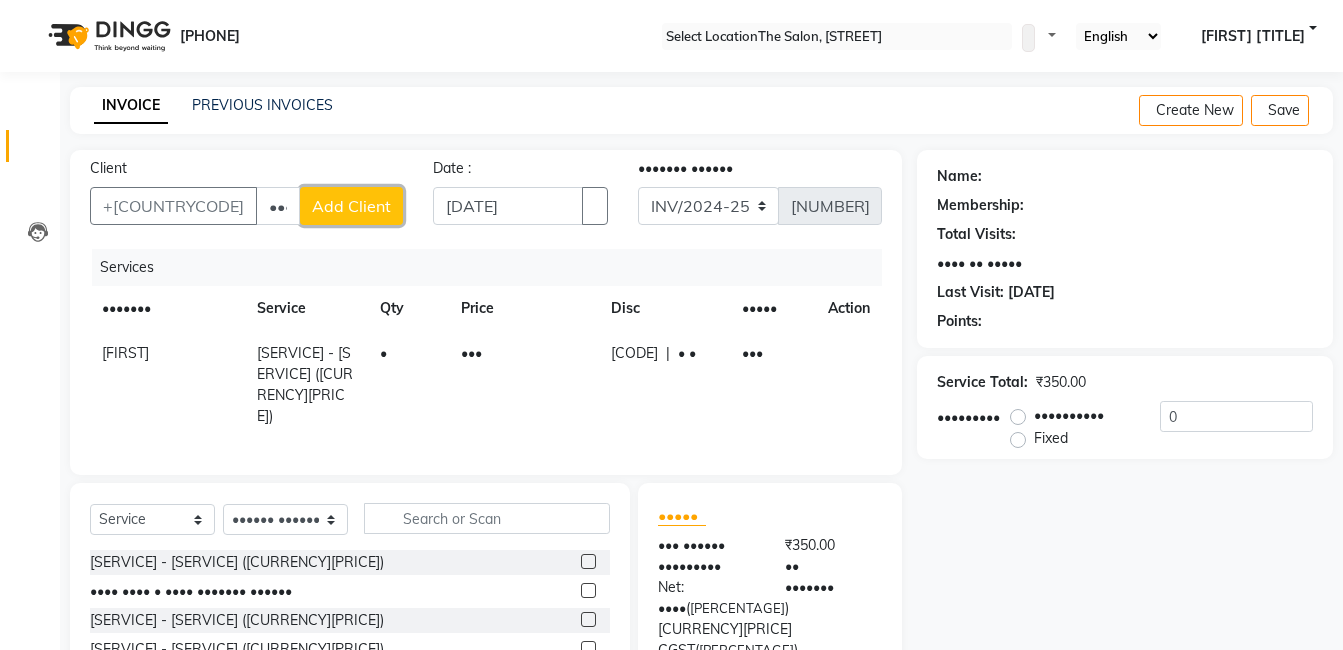 click on "Add Client" at bounding box center [351, 206] 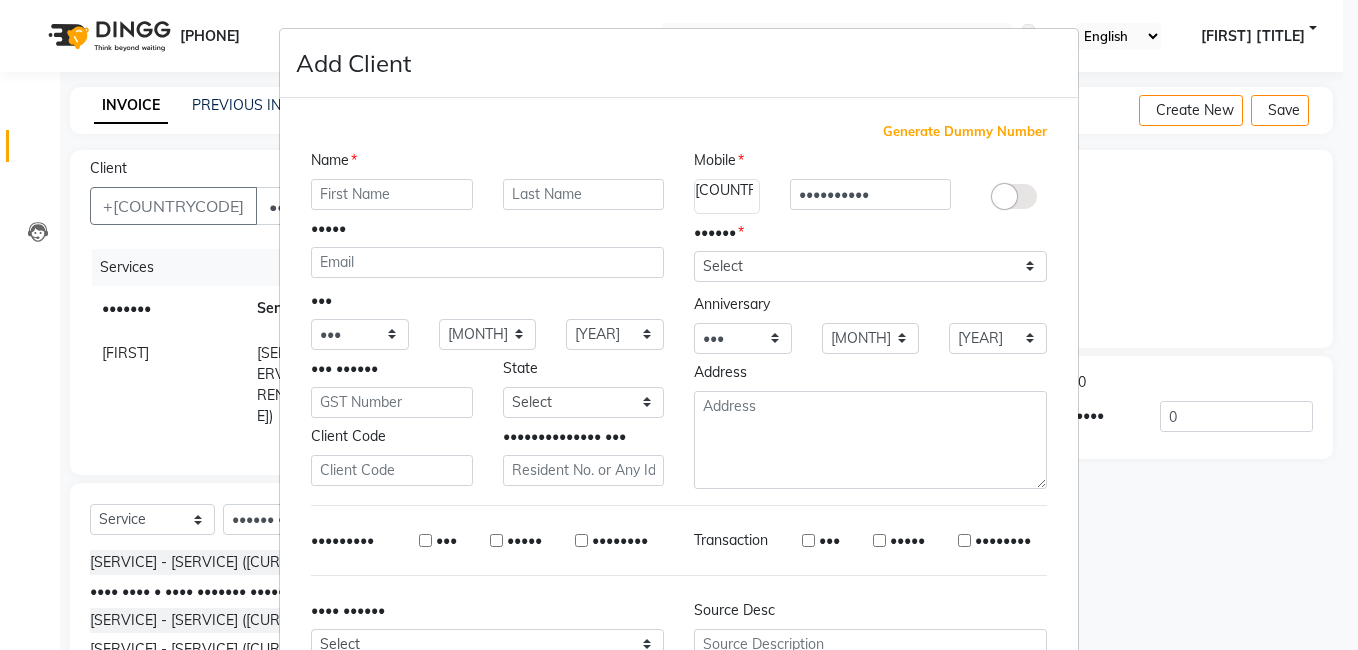 click at bounding box center (392, 194) 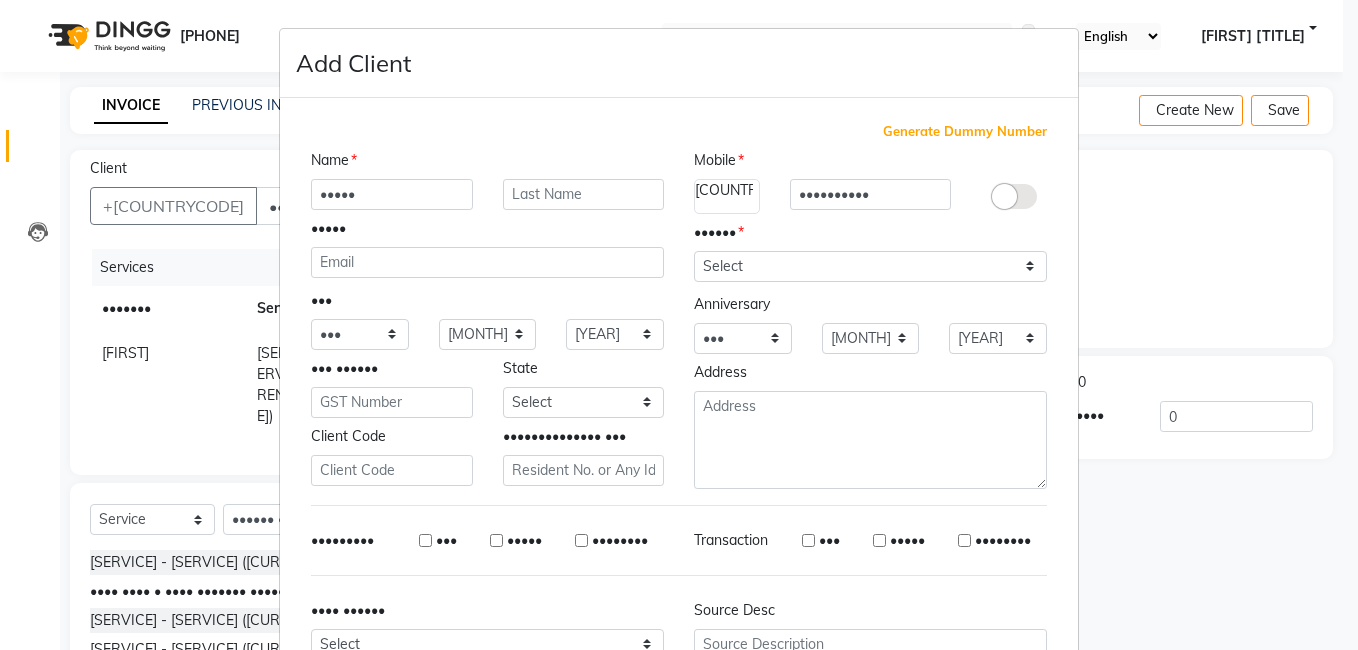 type on "•••••" 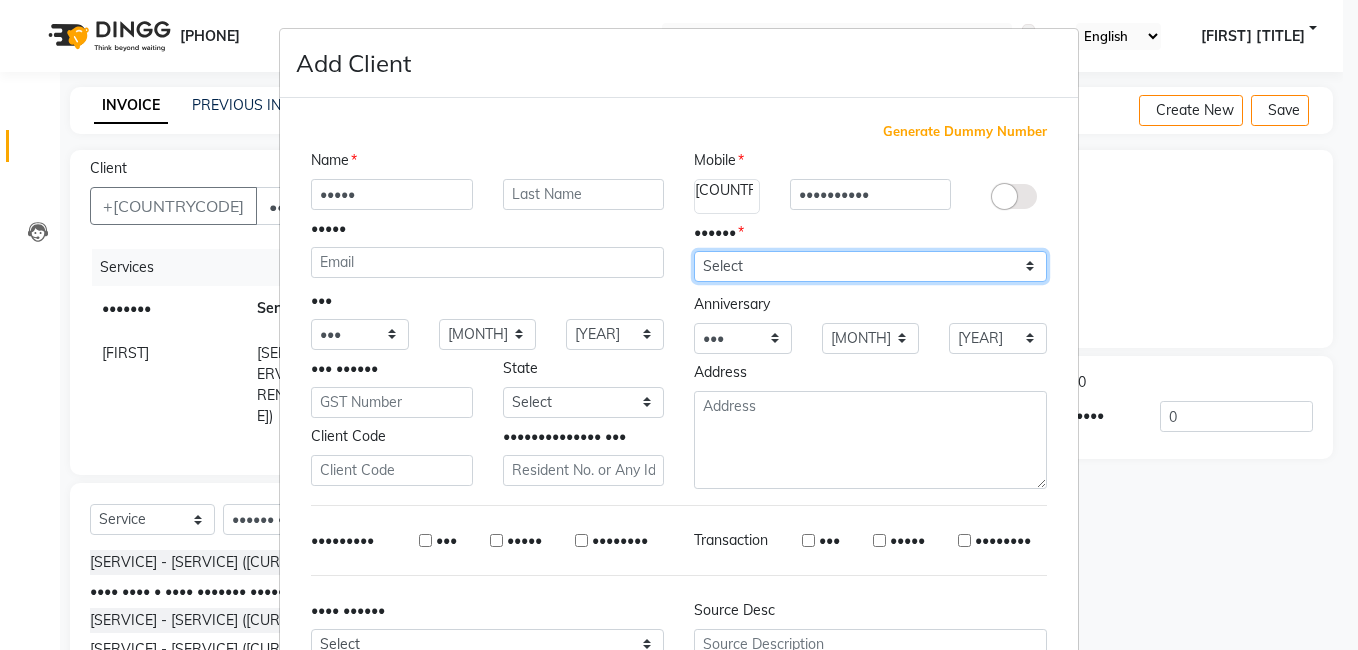 click on "•••••• •••• •••••• ••••• •••••• ••• •• •••" at bounding box center [870, 266] 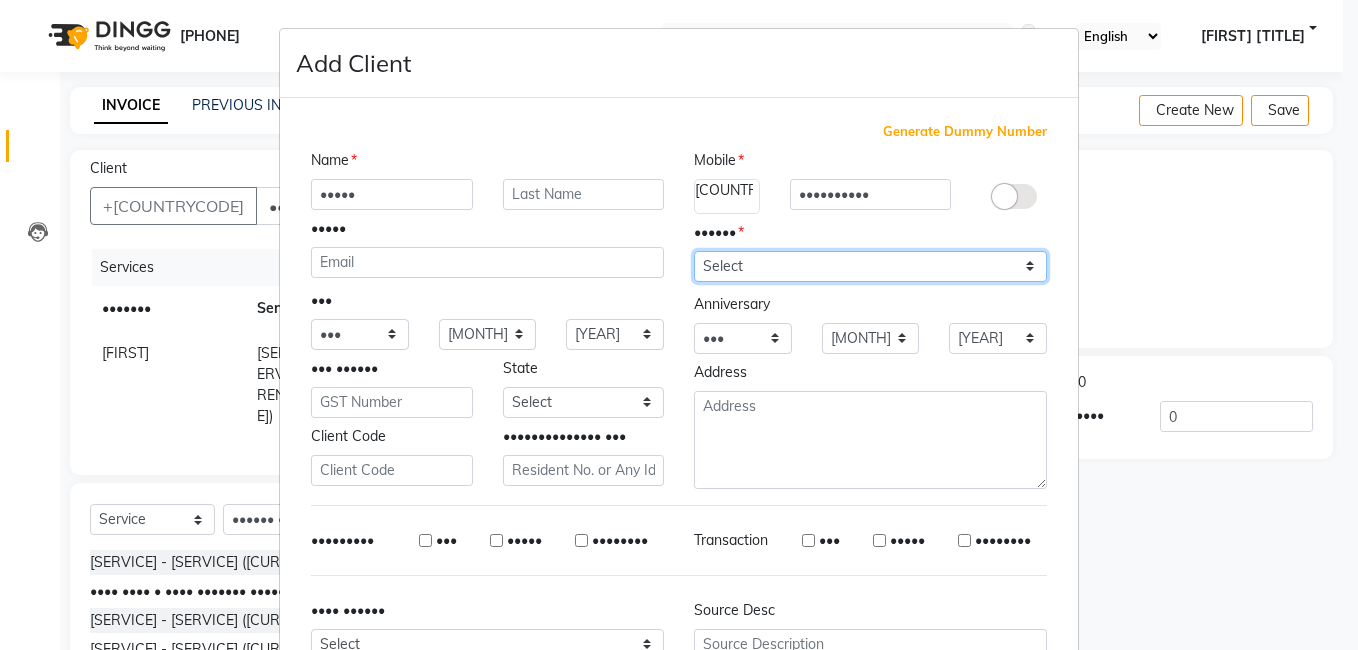 select on "male" 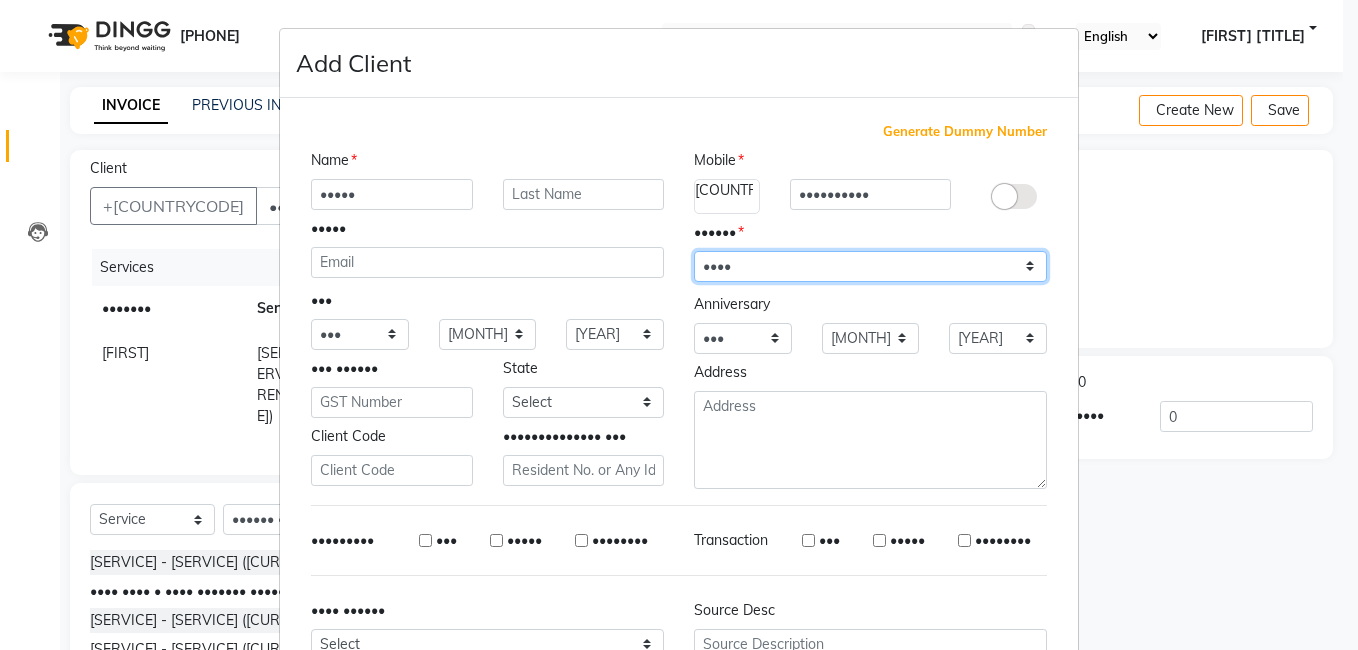 click on "•••••• •••• •••••• ••••• •••••• ••• •• •••" at bounding box center [870, 266] 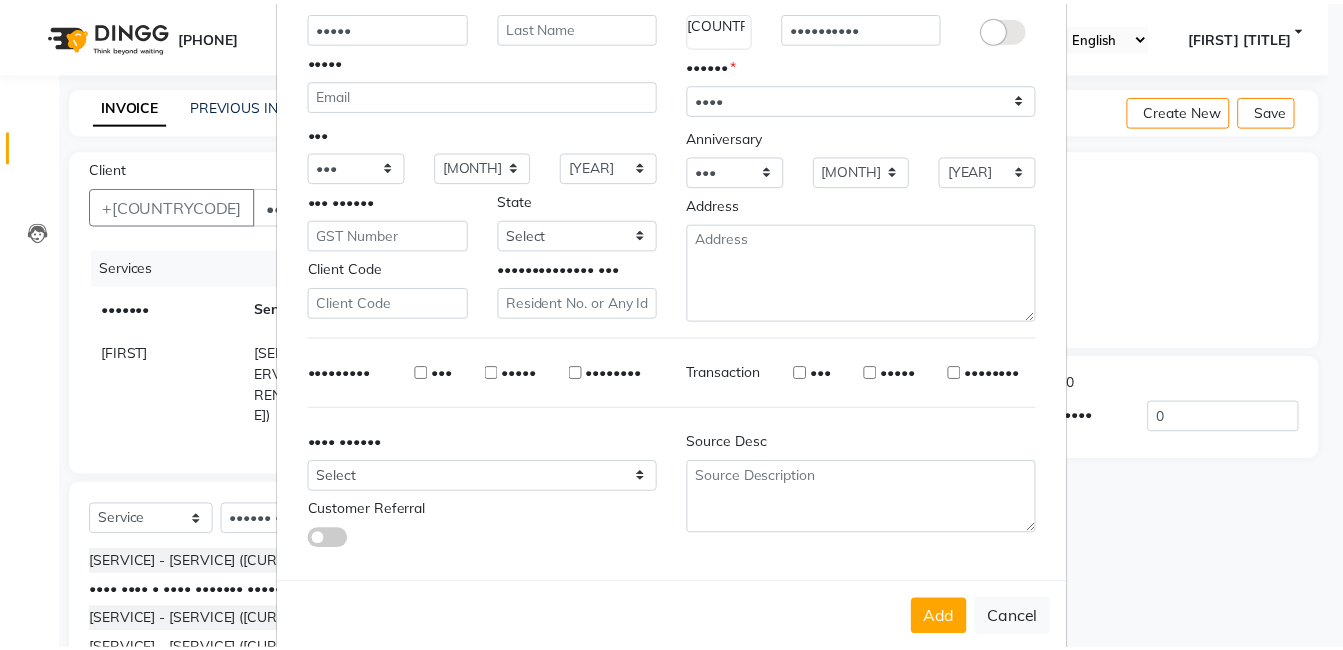 scroll, scrollTop: 197, scrollLeft: 0, axis: vertical 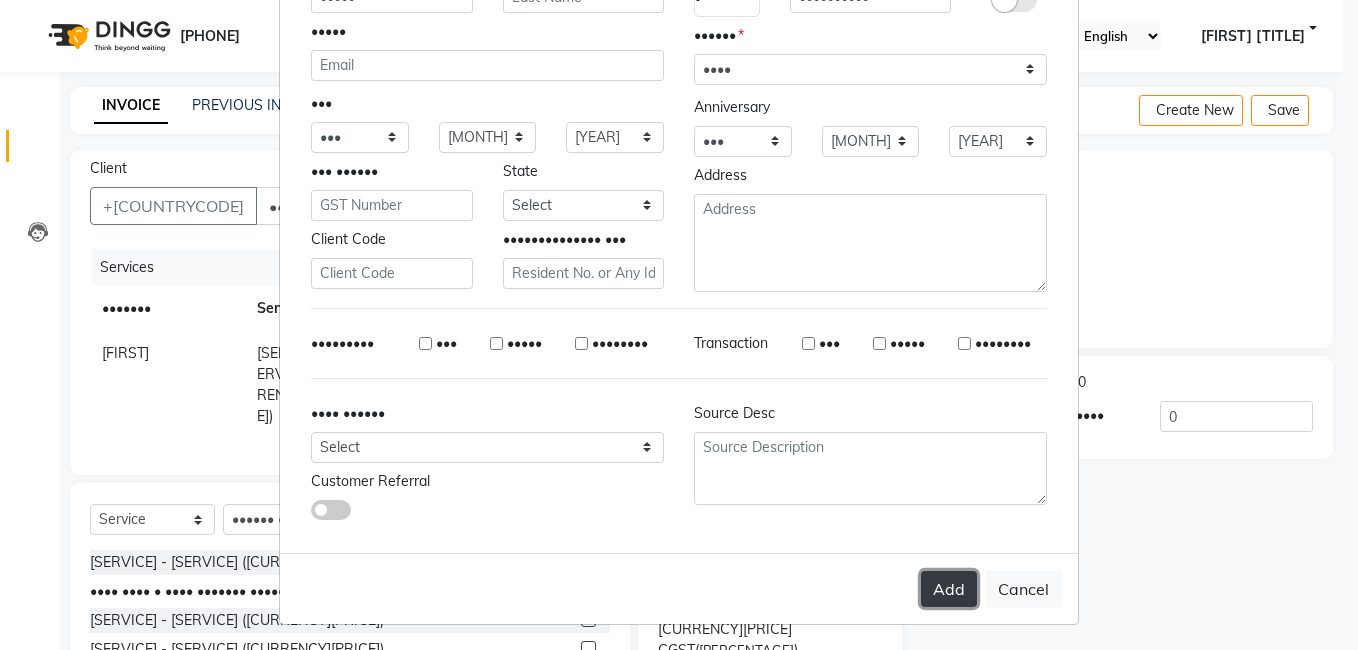 click on "Add" at bounding box center (949, 589) 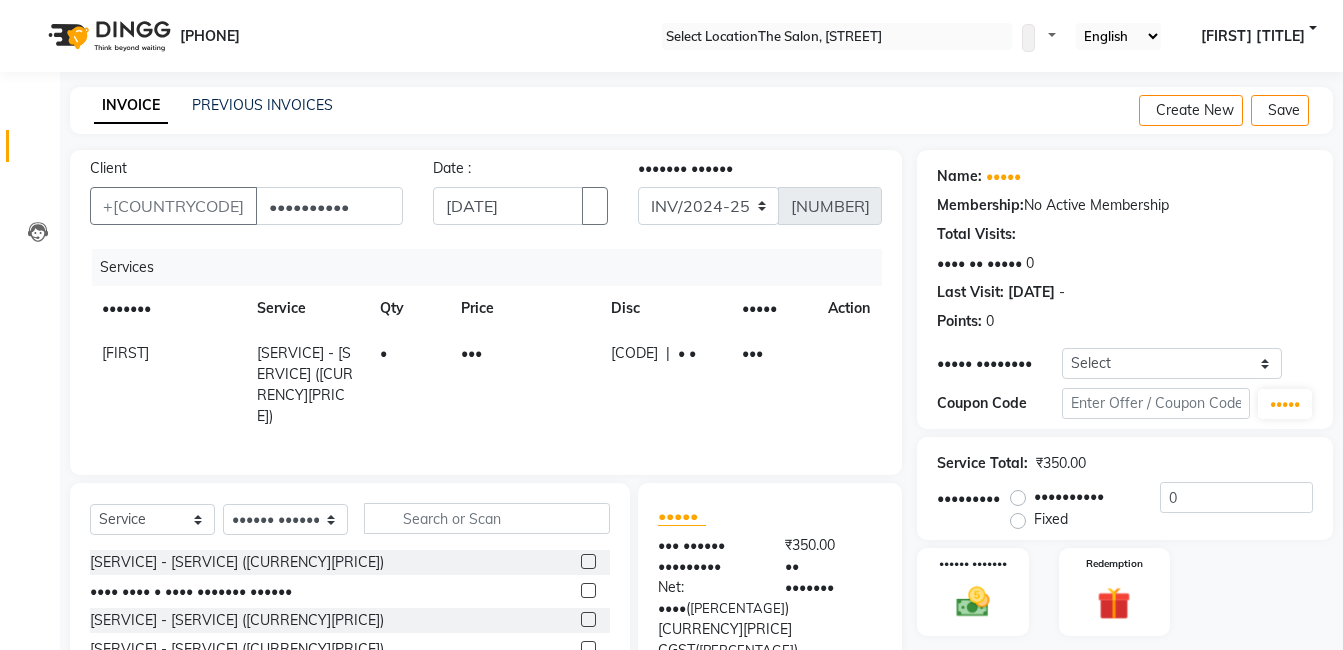 scroll, scrollTop: 144, scrollLeft: 0, axis: vertical 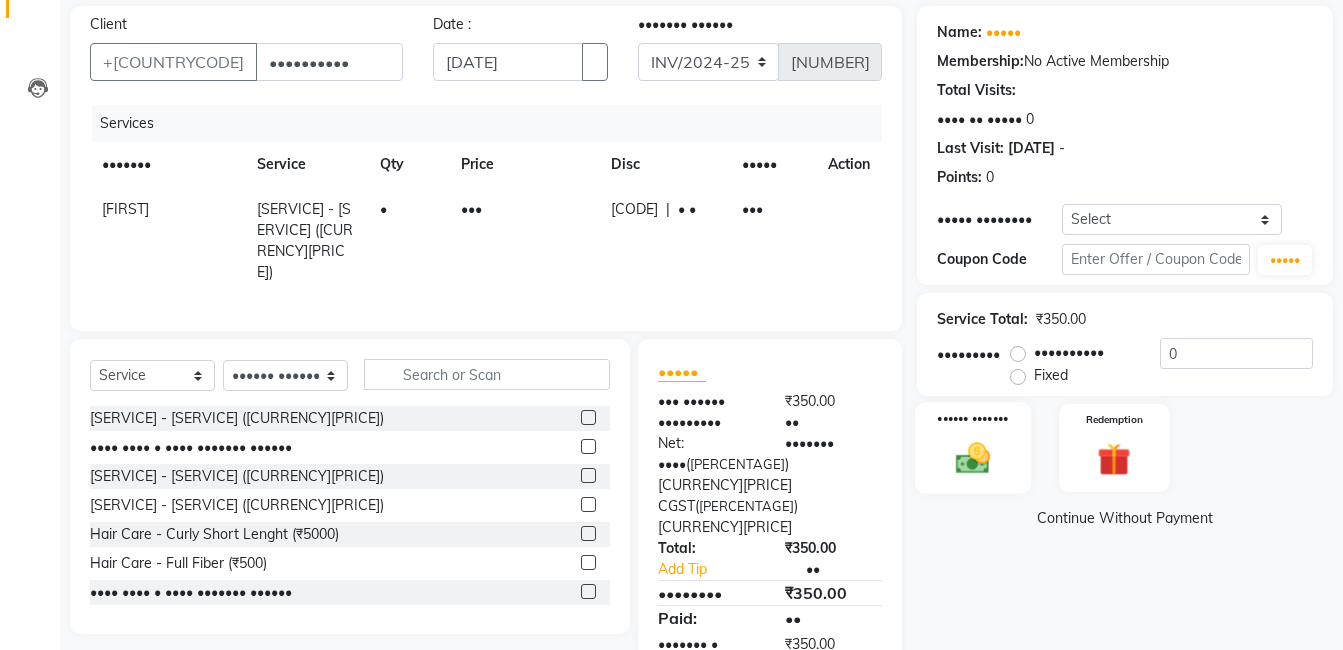 click at bounding box center [973, 458] 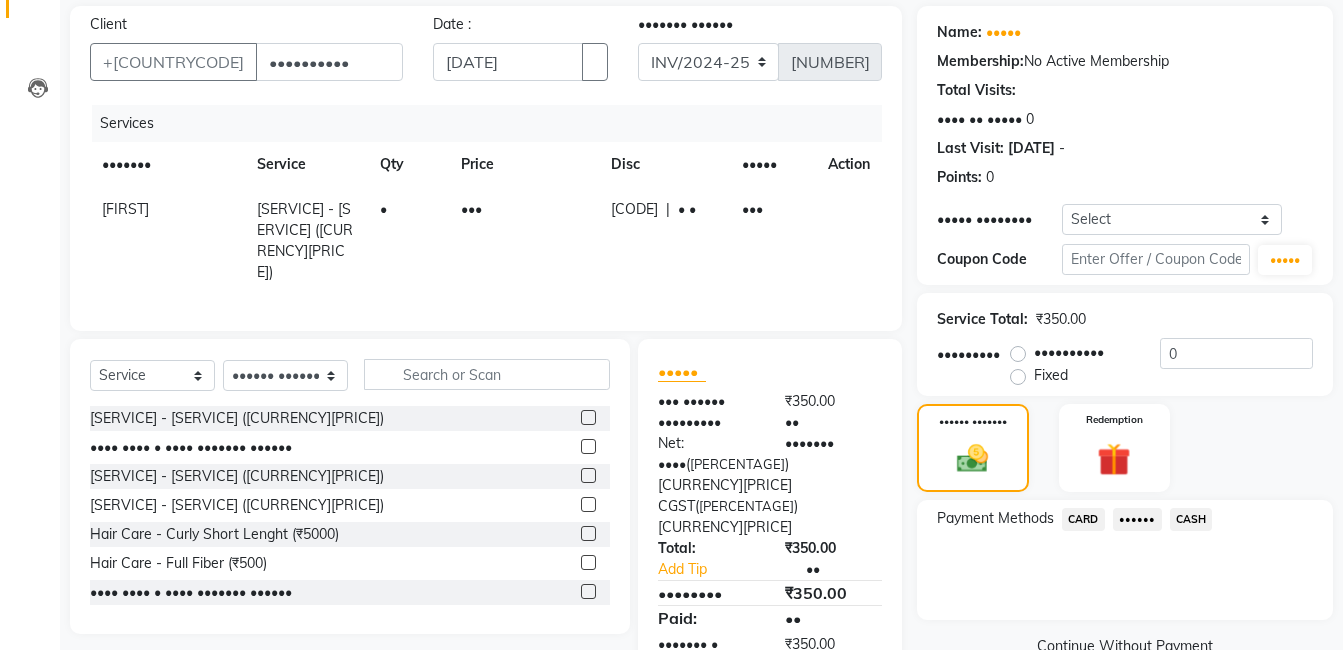 click on "CASH" at bounding box center [1083, 519] 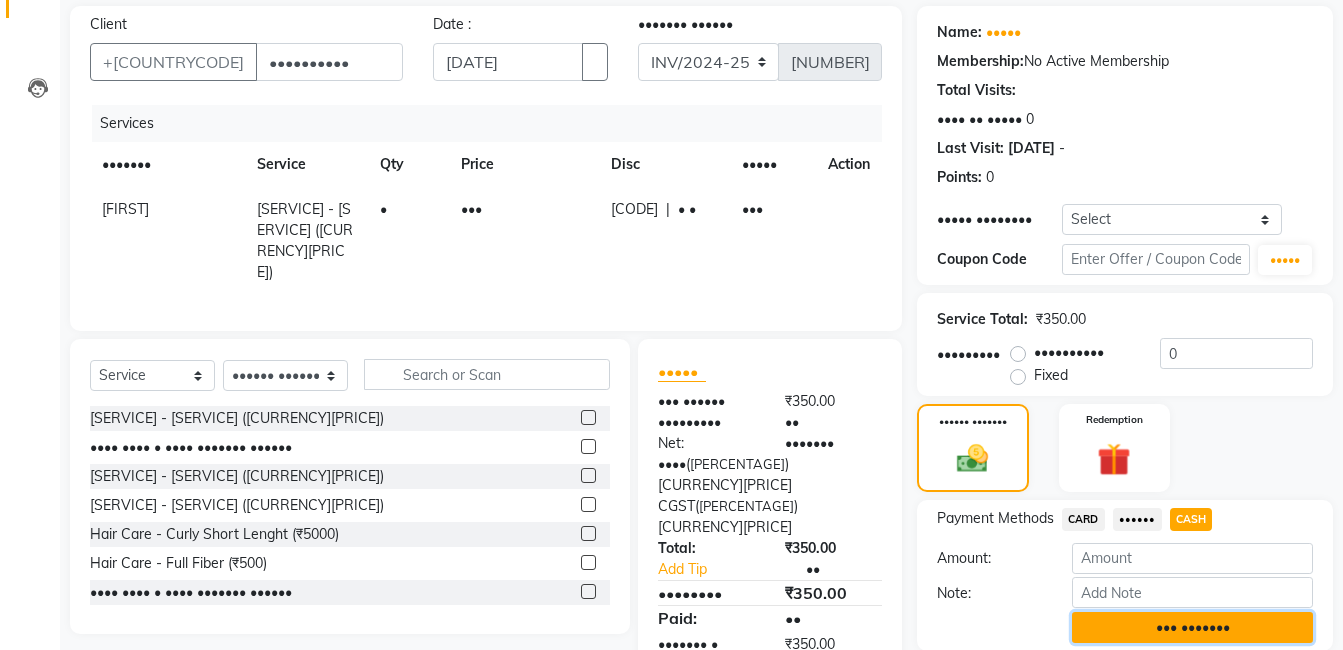 click on "••• •••••••" at bounding box center [1192, 627] 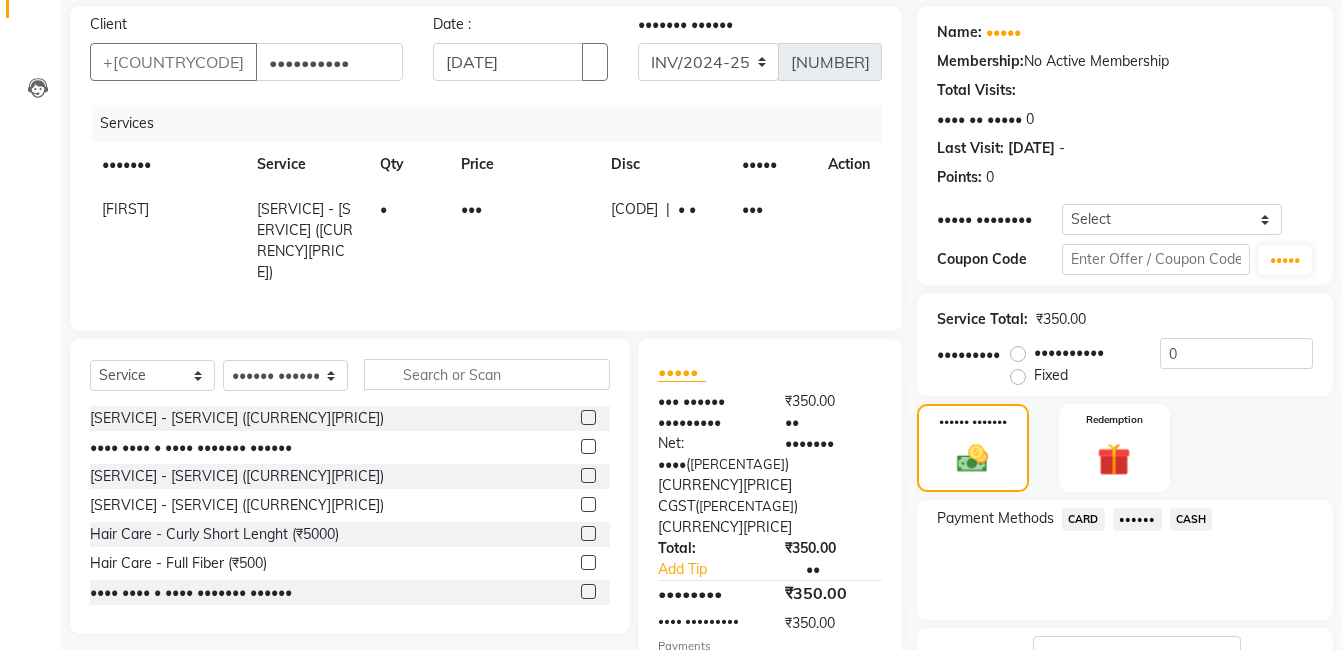 scroll, scrollTop: 340, scrollLeft: 0, axis: vertical 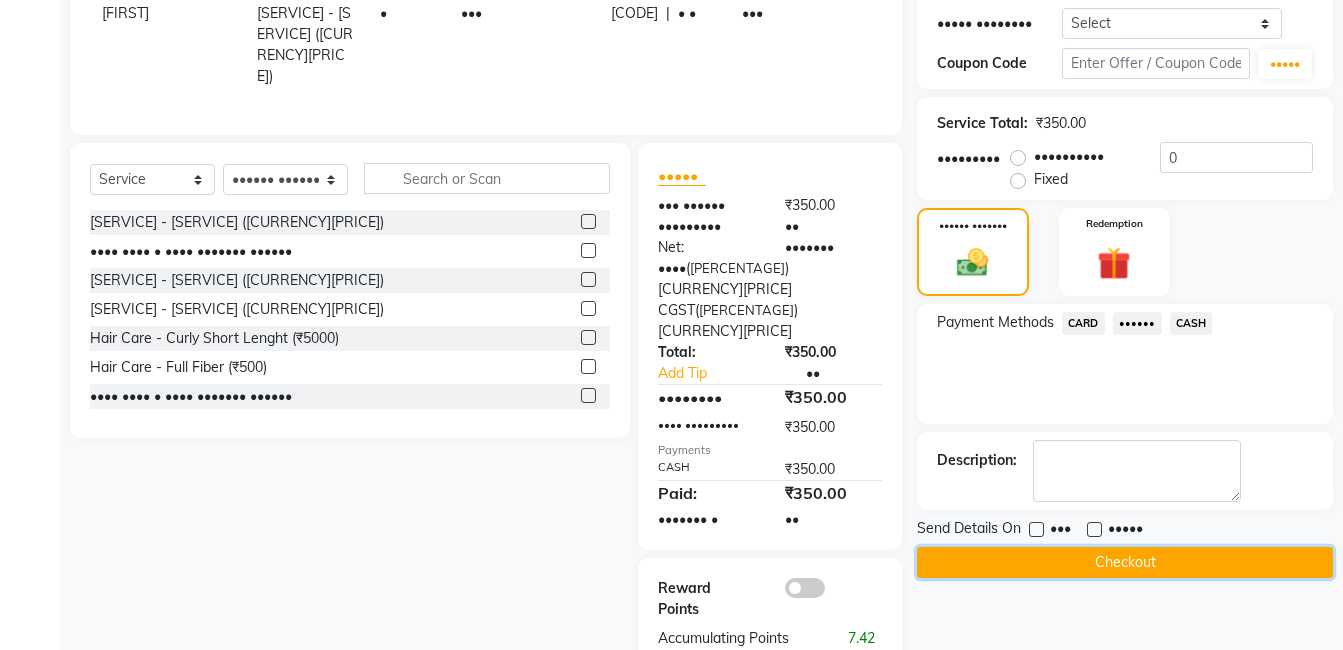 click on "Checkout" at bounding box center [1125, 562] 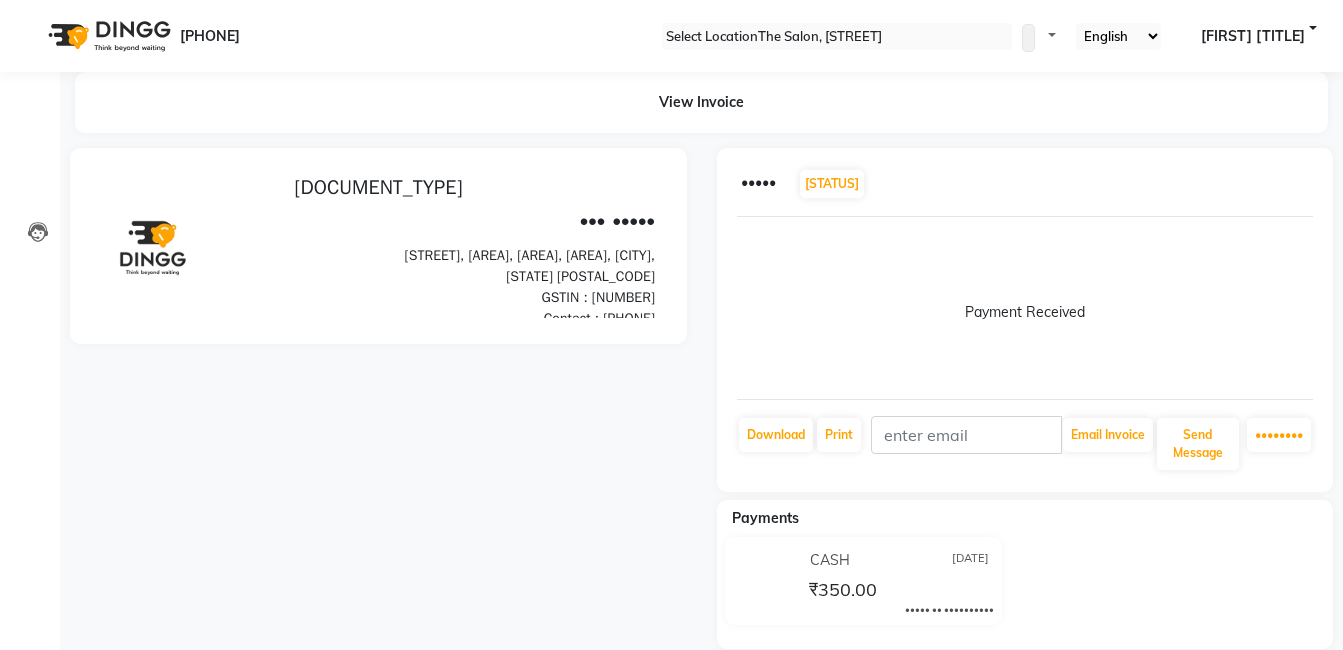scroll, scrollTop: 0, scrollLeft: 0, axis: both 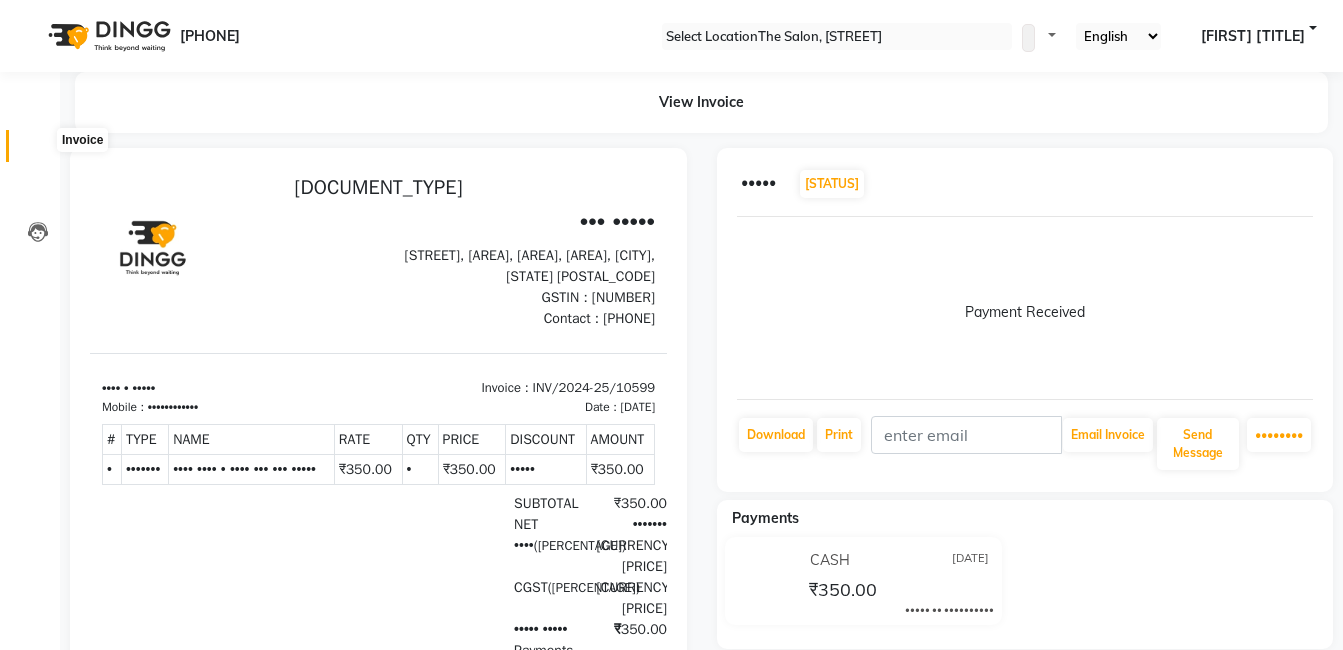 click at bounding box center (38, 151) 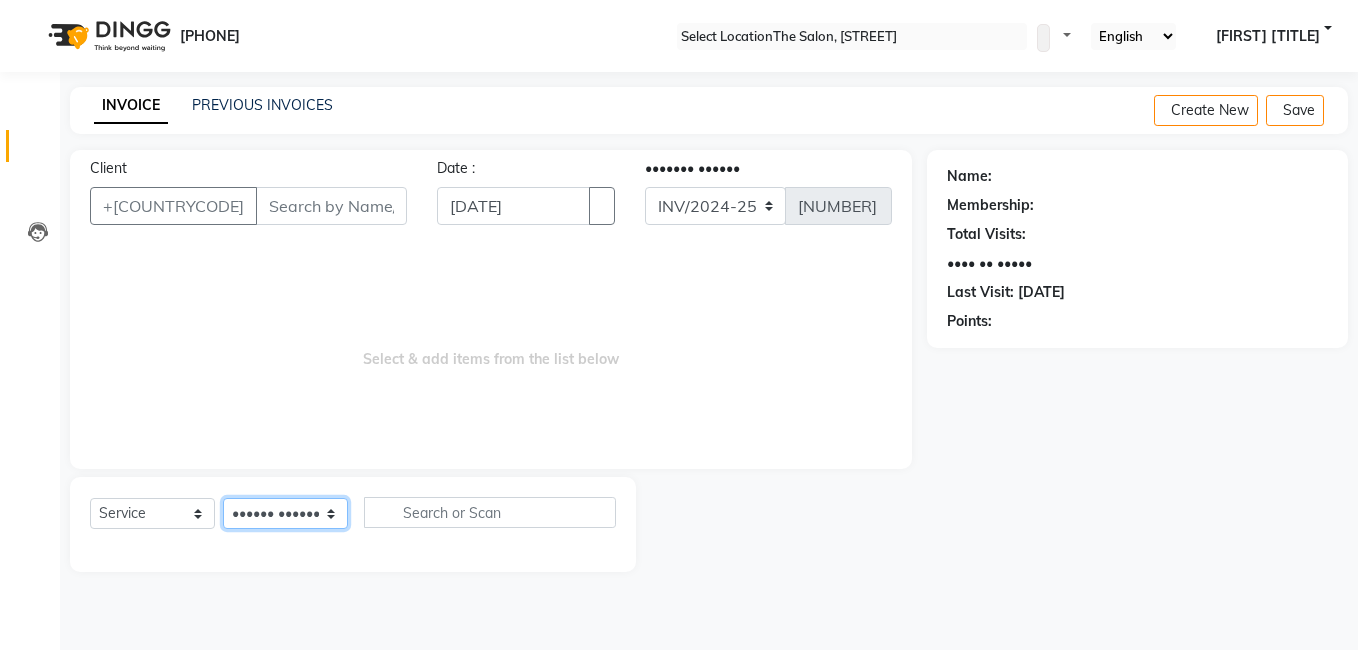 click on "Select Stylist [FIRST] [FIRST] [FIRST] [FIRST] [FIRST] [FIRST] [FIRST] [FIRST] [FIRST] [FIRST]" at bounding box center (285, 513) 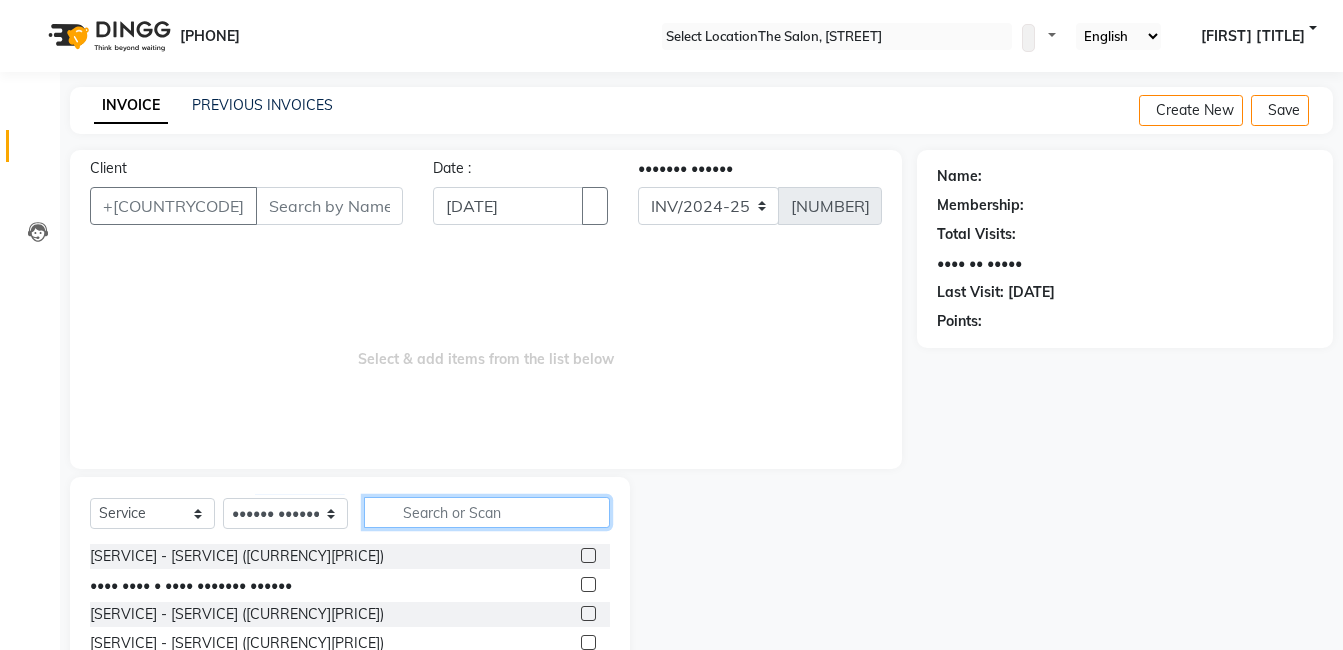 click at bounding box center (487, 512) 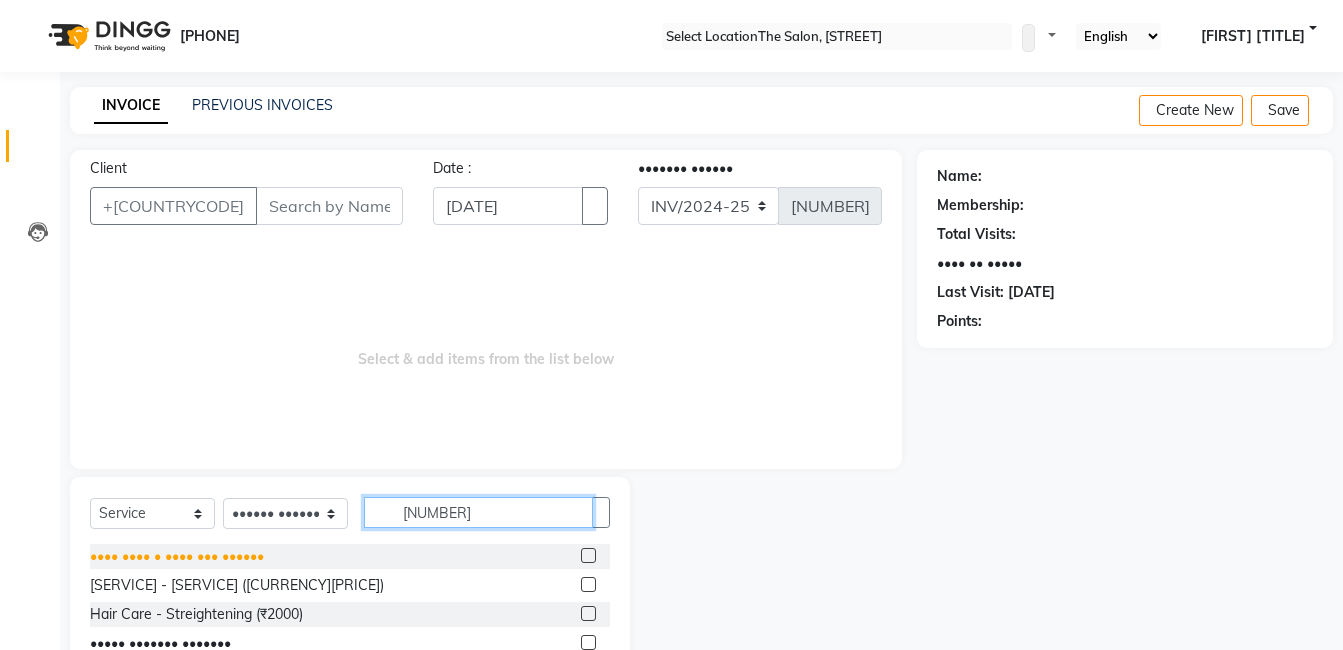 type on "[NUMBER]" 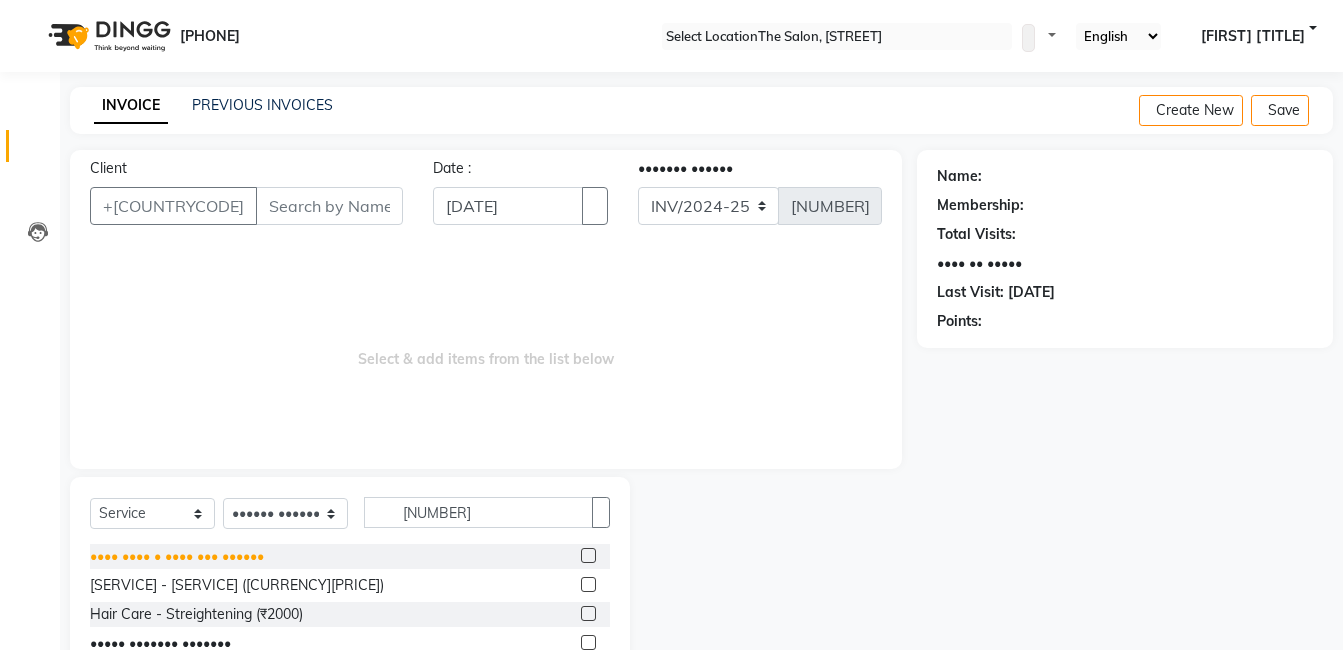 click on "•••• •••• • •••• ••• ••••••" at bounding box center [177, 556] 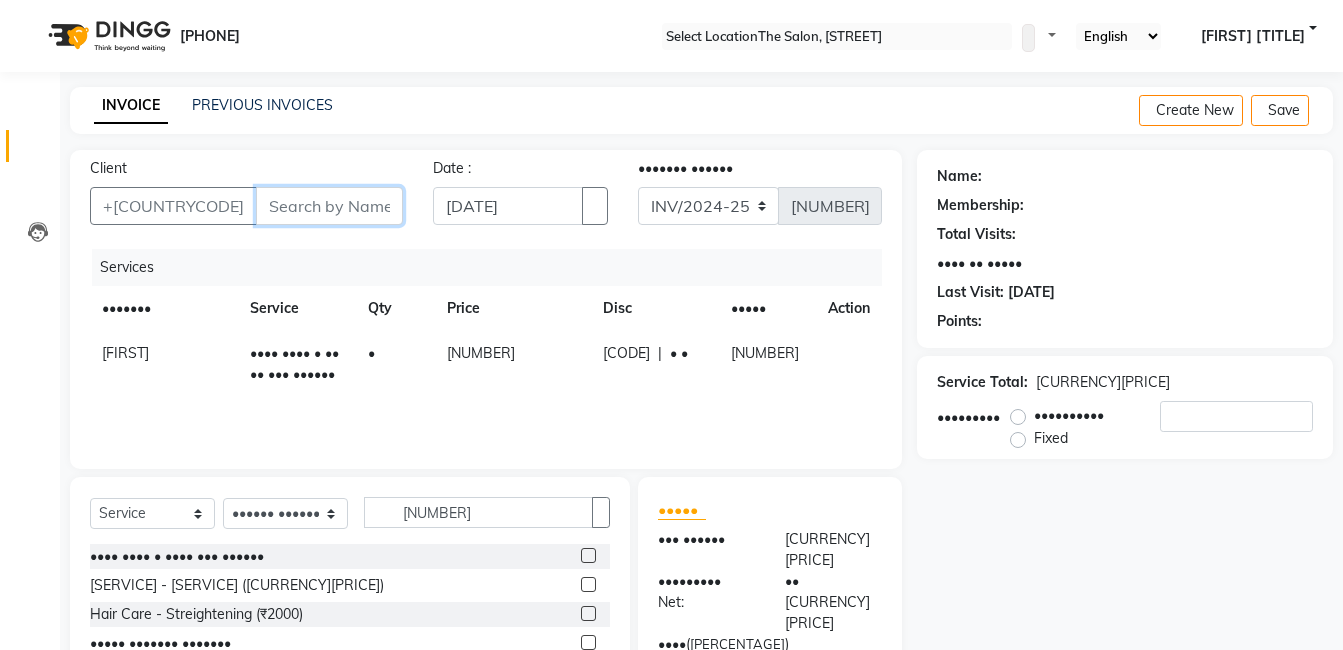 click on "Client" at bounding box center (329, 206) 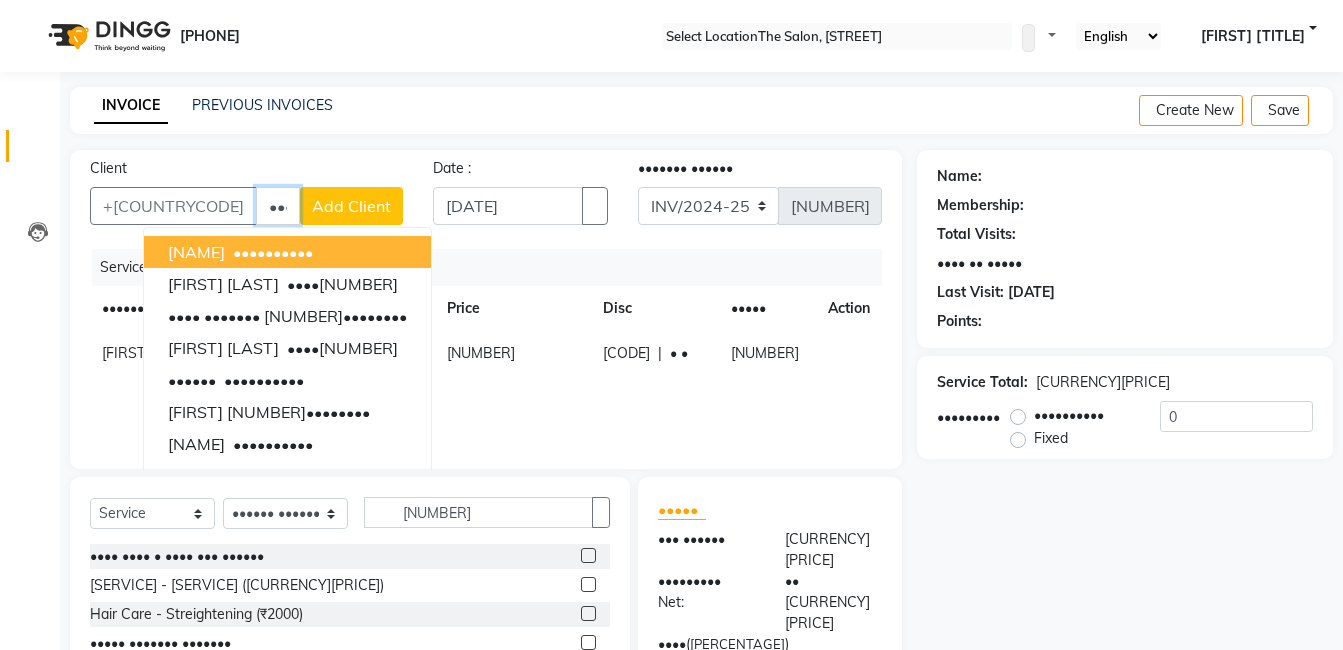 click on "••••" at bounding box center (249, 252) 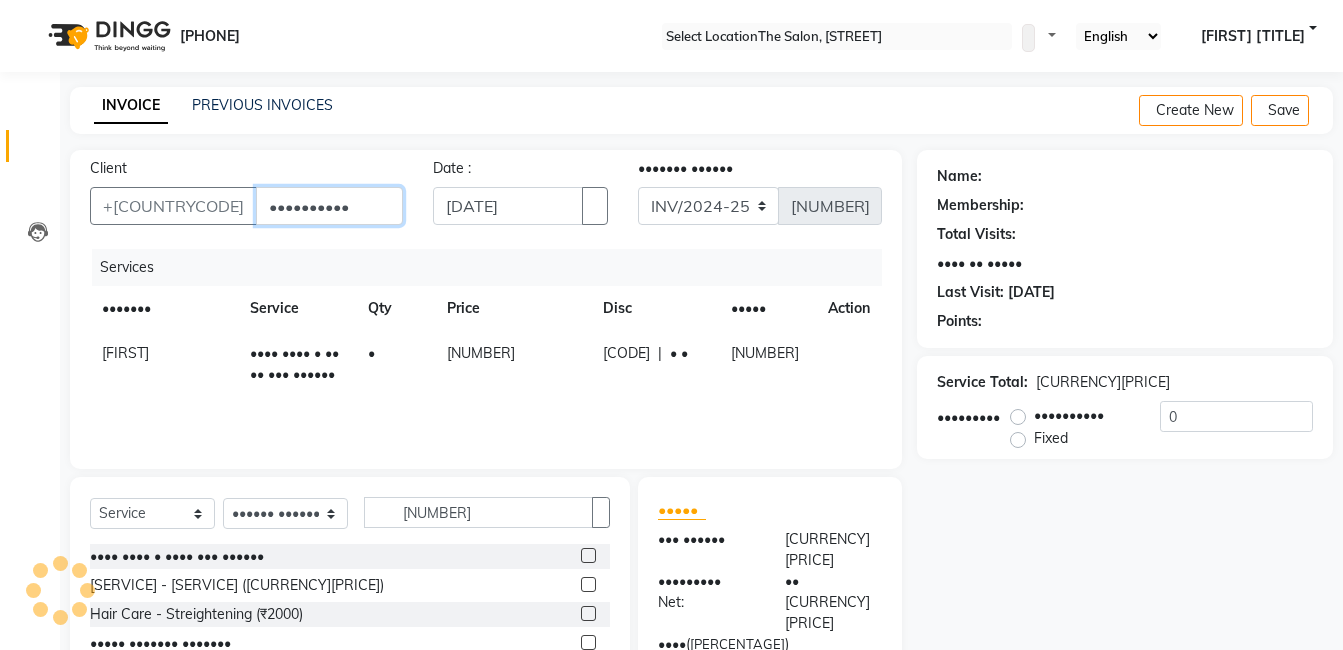 type on "••••••••••" 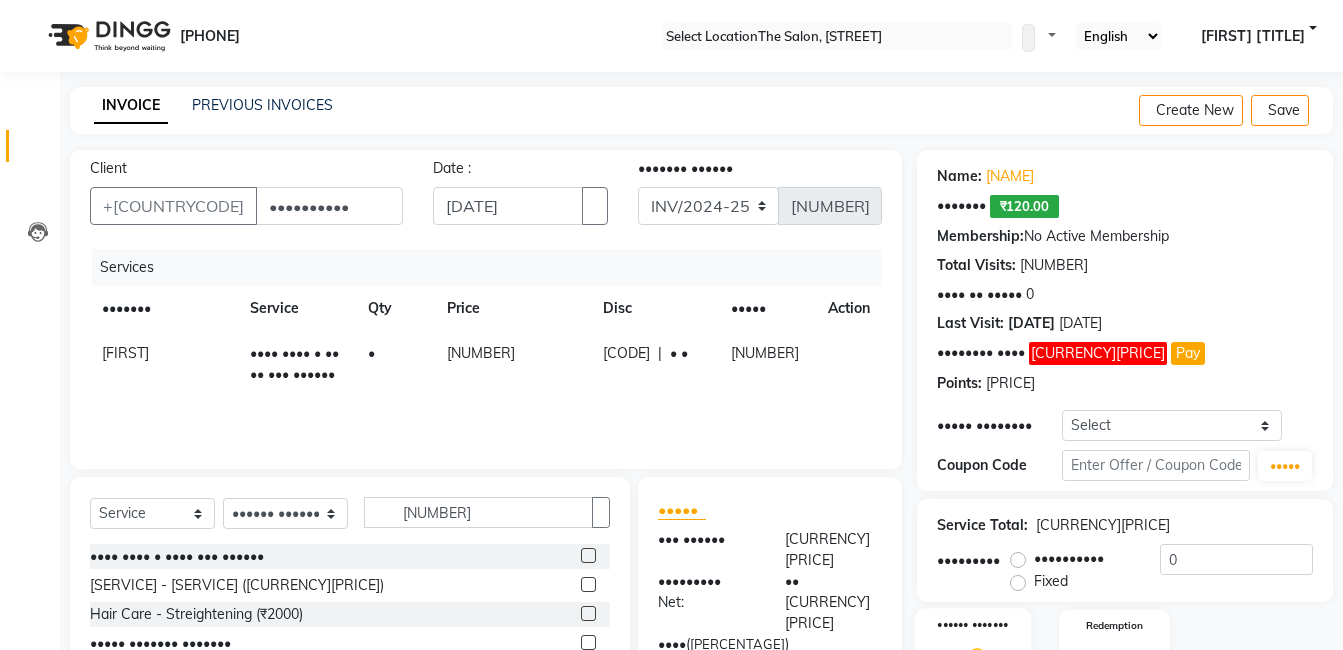scroll, scrollTop: 151, scrollLeft: 0, axis: vertical 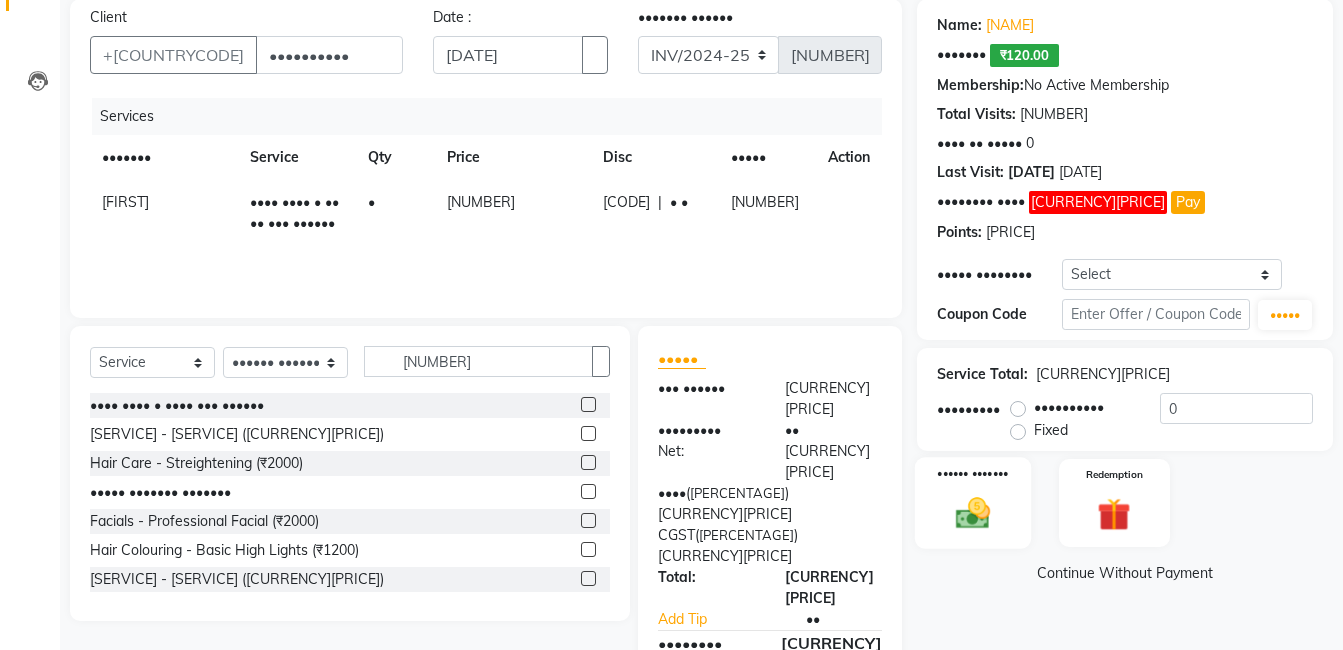 click on "•••••• •••••••" at bounding box center [972, 473] 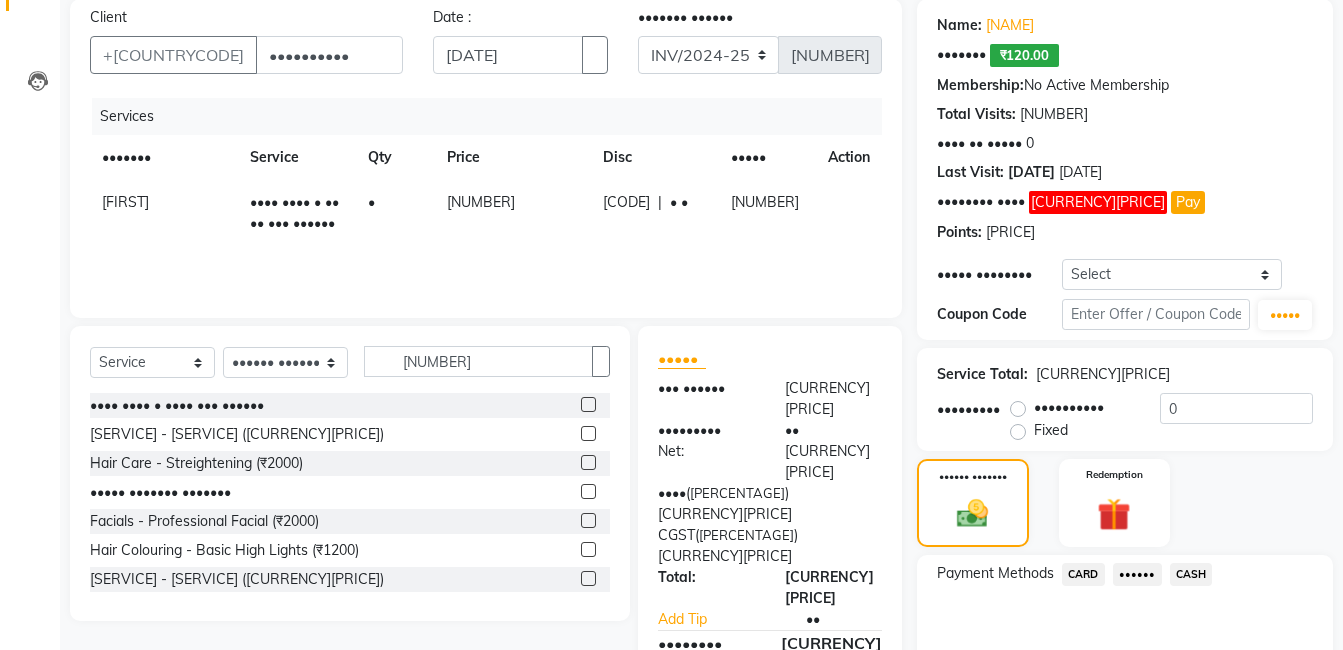 click on "CASH" at bounding box center [1083, 574] 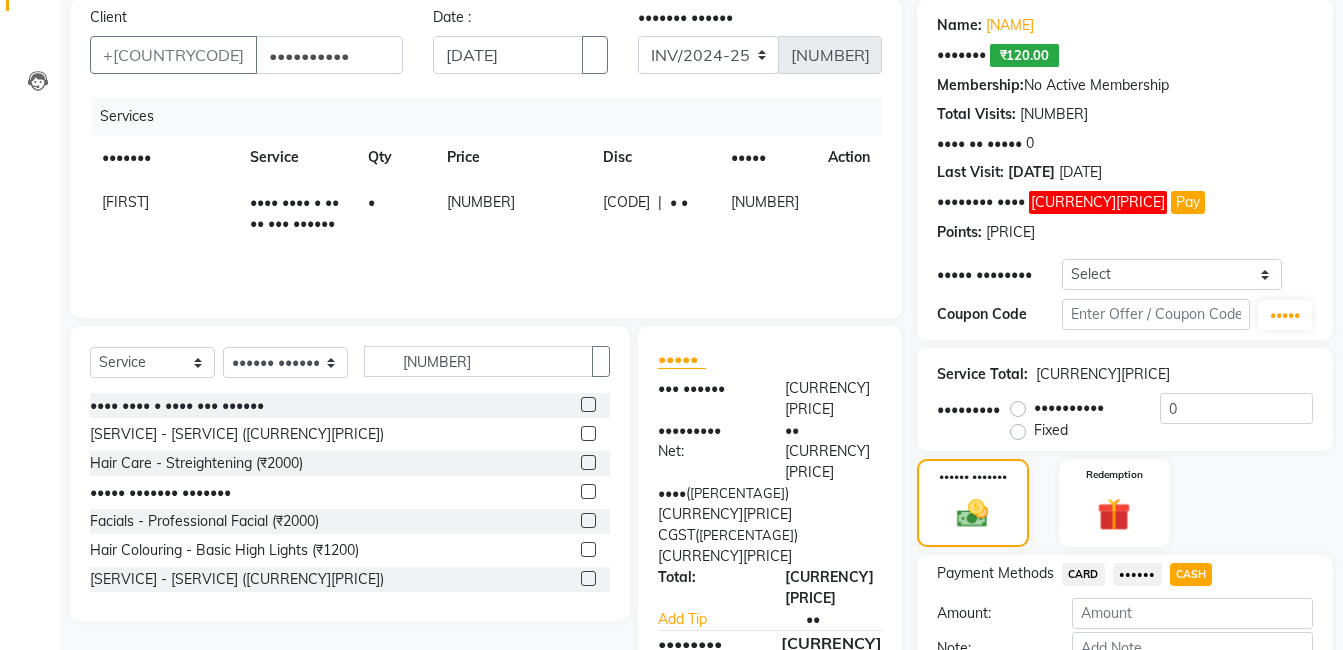 scroll, scrollTop: 283, scrollLeft: 0, axis: vertical 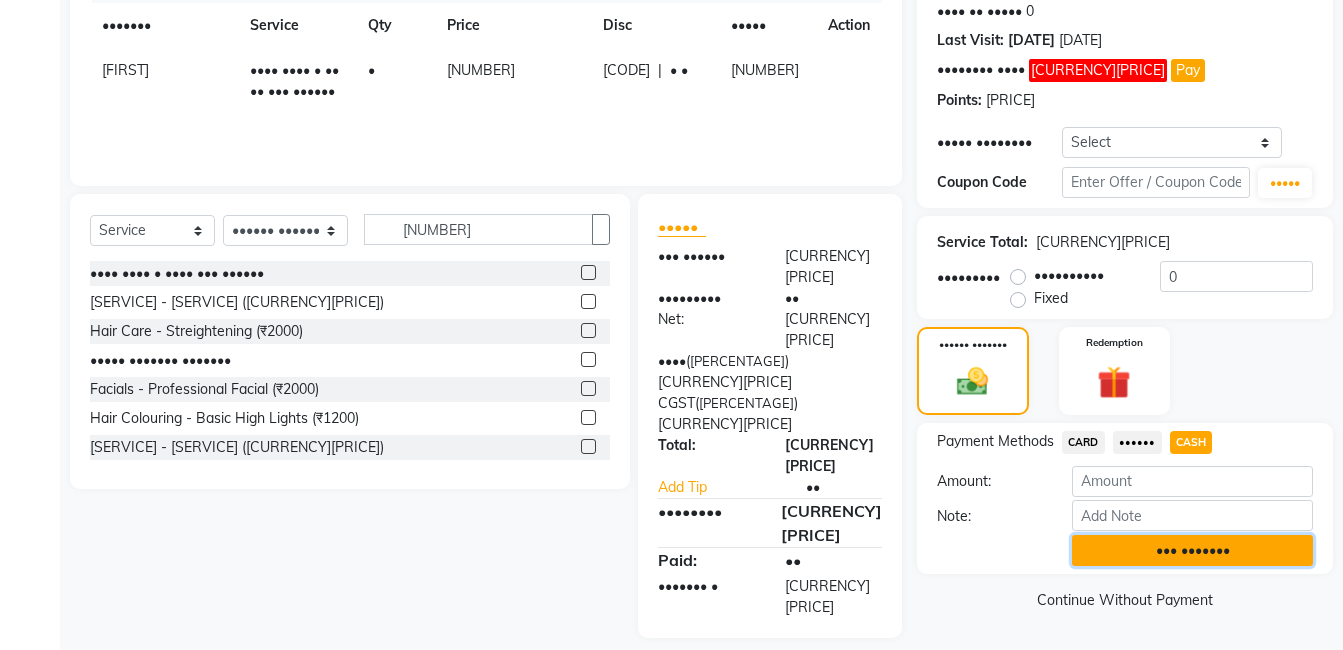 click on "••• •••••••" at bounding box center (1192, 550) 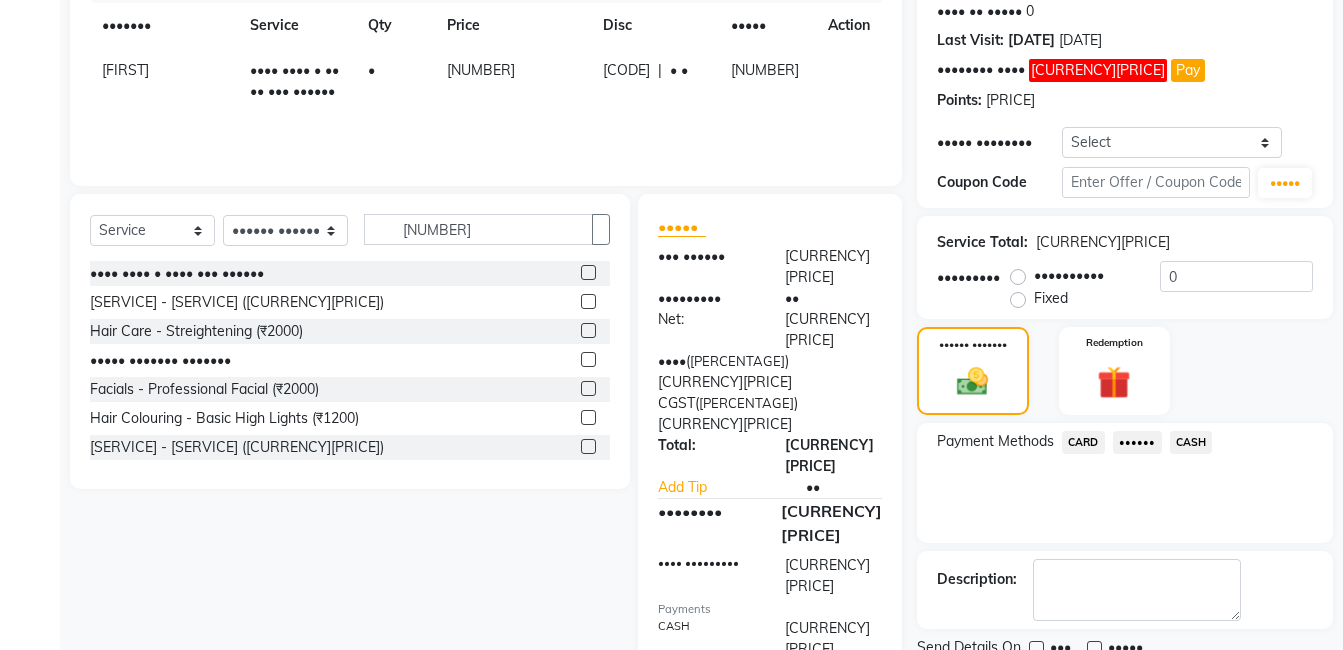 scroll, scrollTop: 367, scrollLeft: 0, axis: vertical 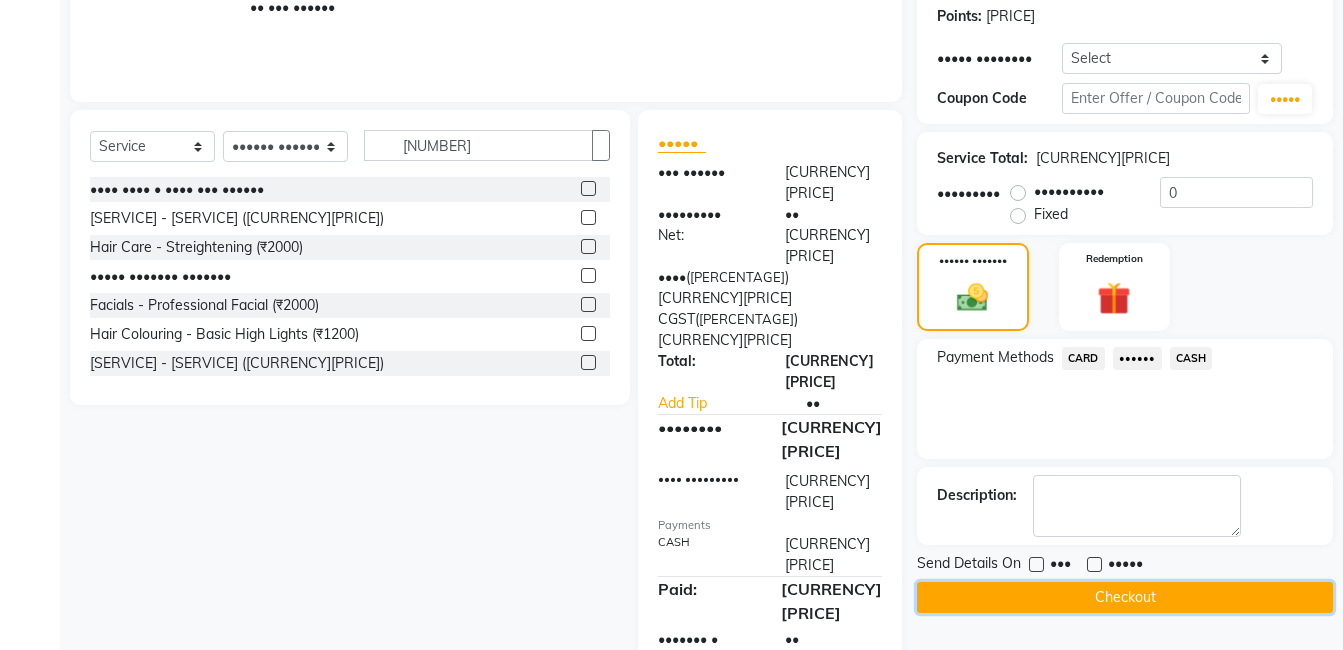 click on "Checkout" at bounding box center (1125, 597) 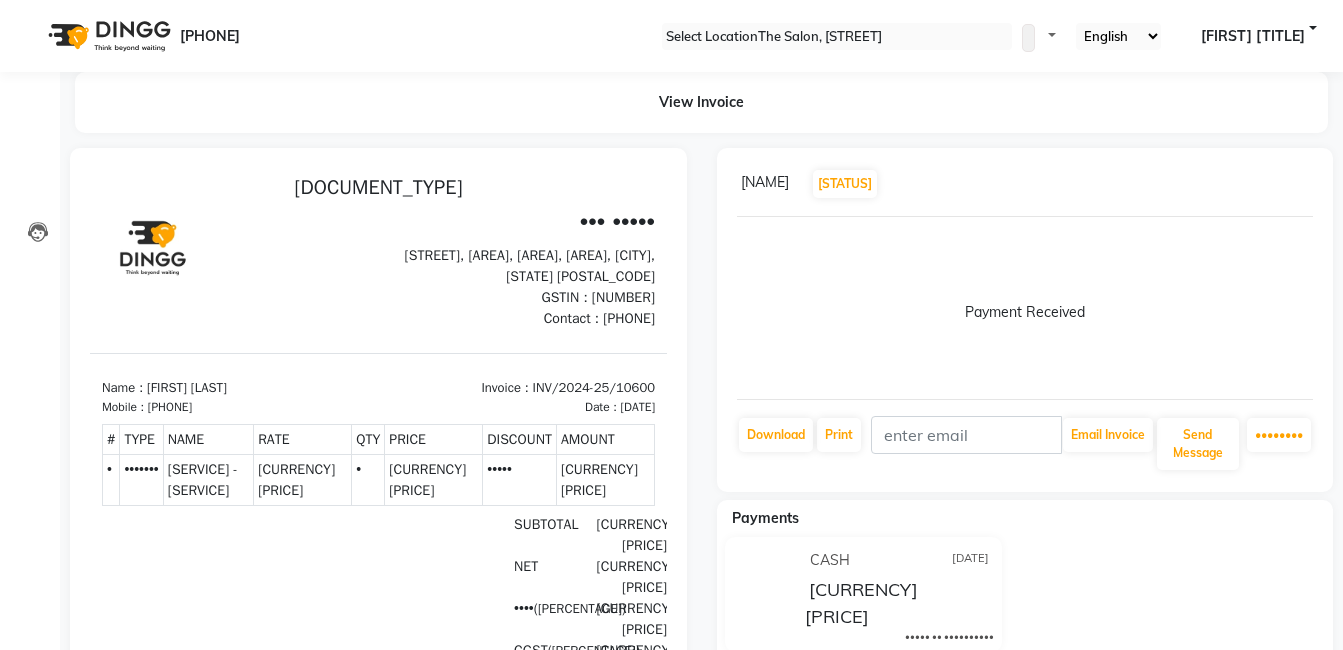 scroll, scrollTop: 0, scrollLeft: 0, axis: both 